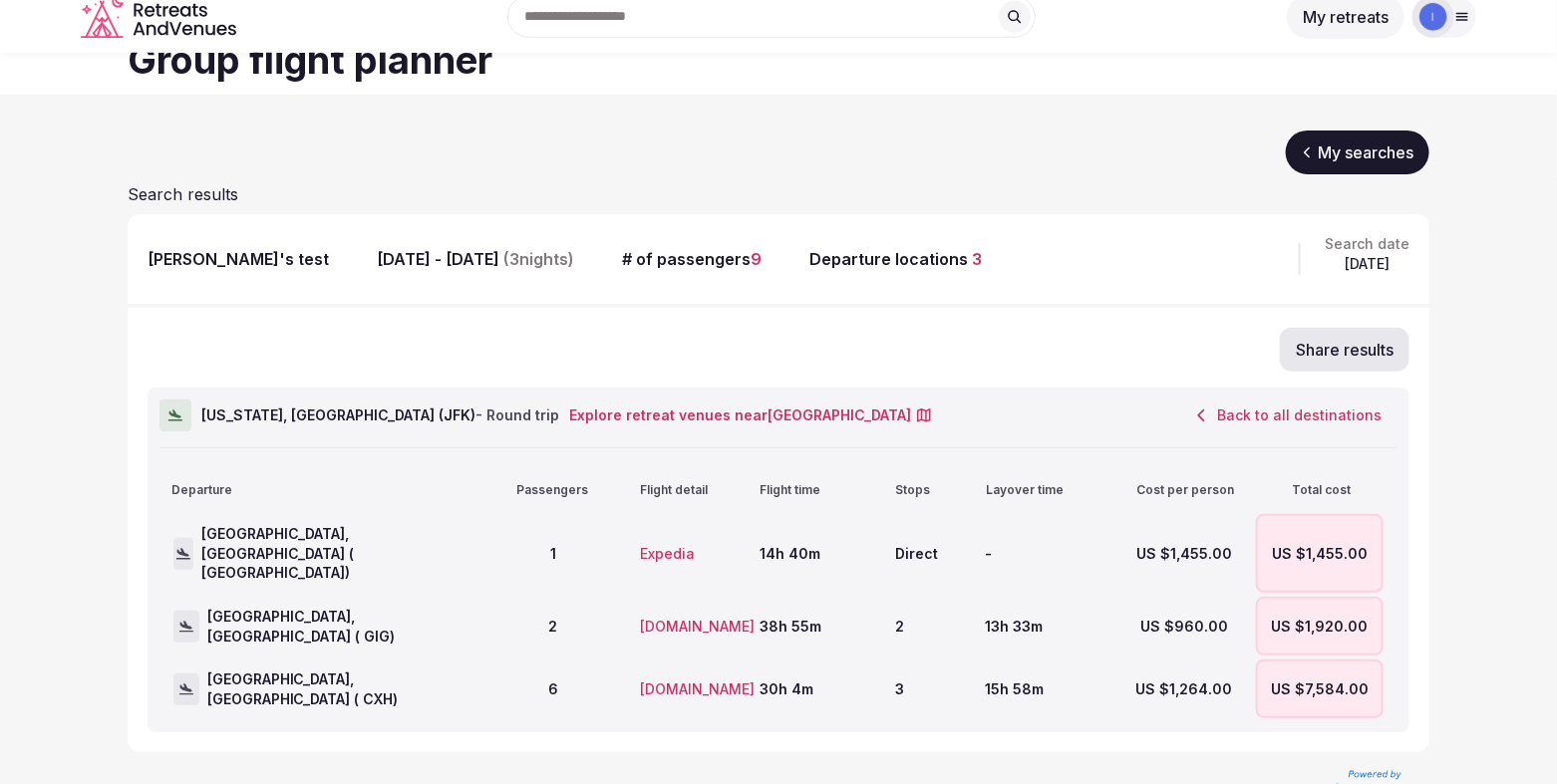 scroll, scrollTop: 97, scrollLeft: 0, axis: vertical 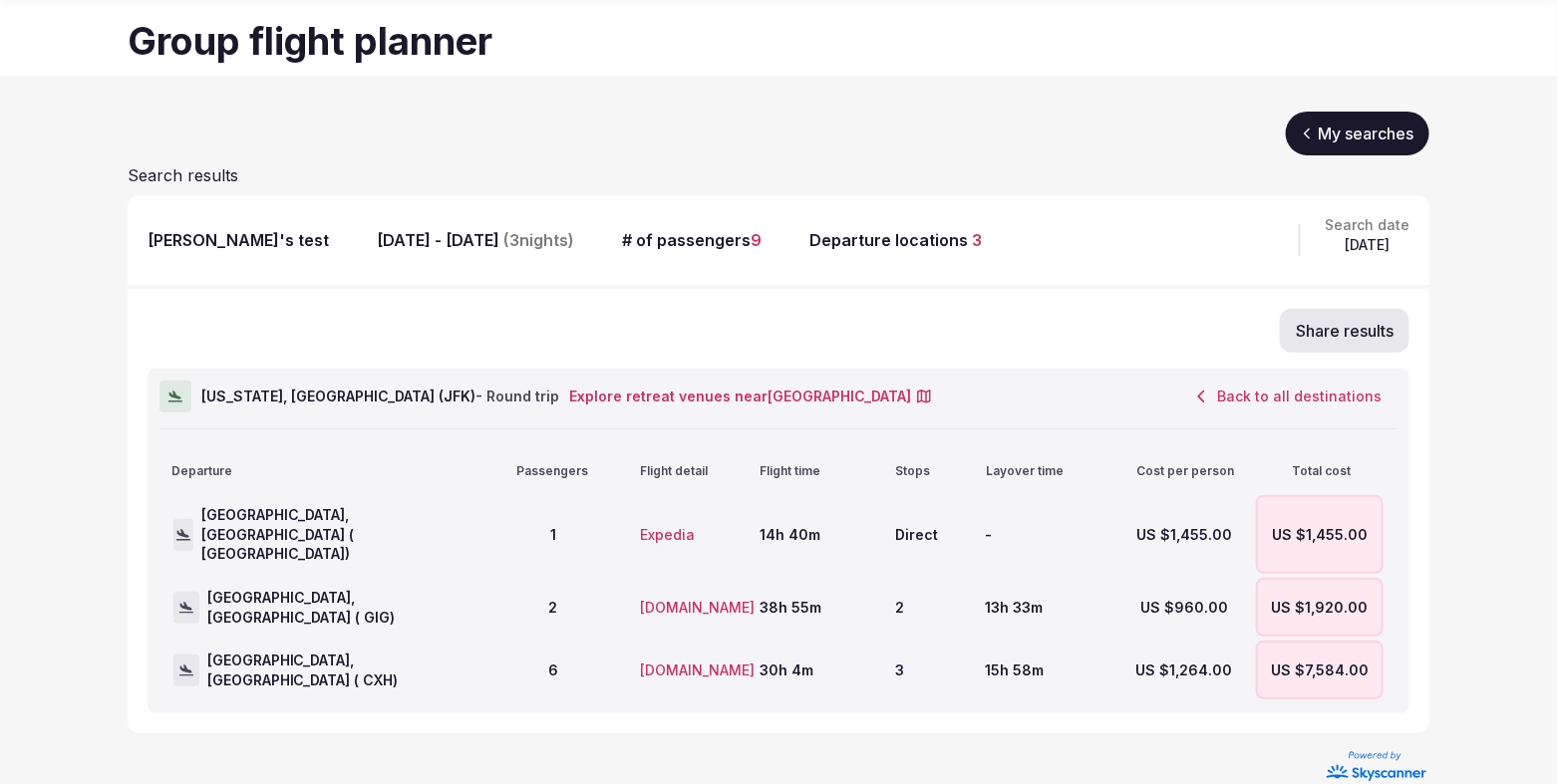 click on "Direct" at bounding box center (936, 534) 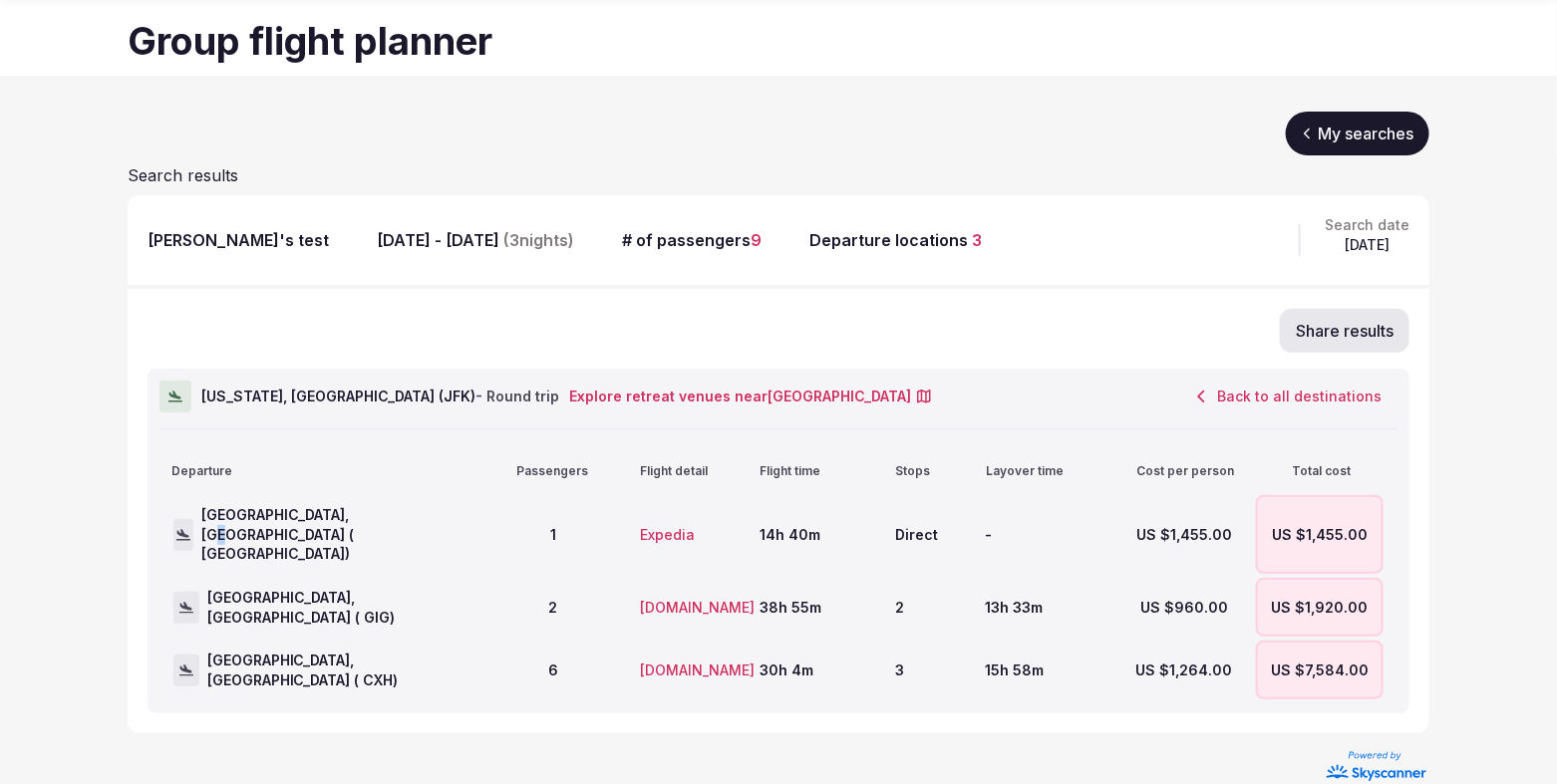 click 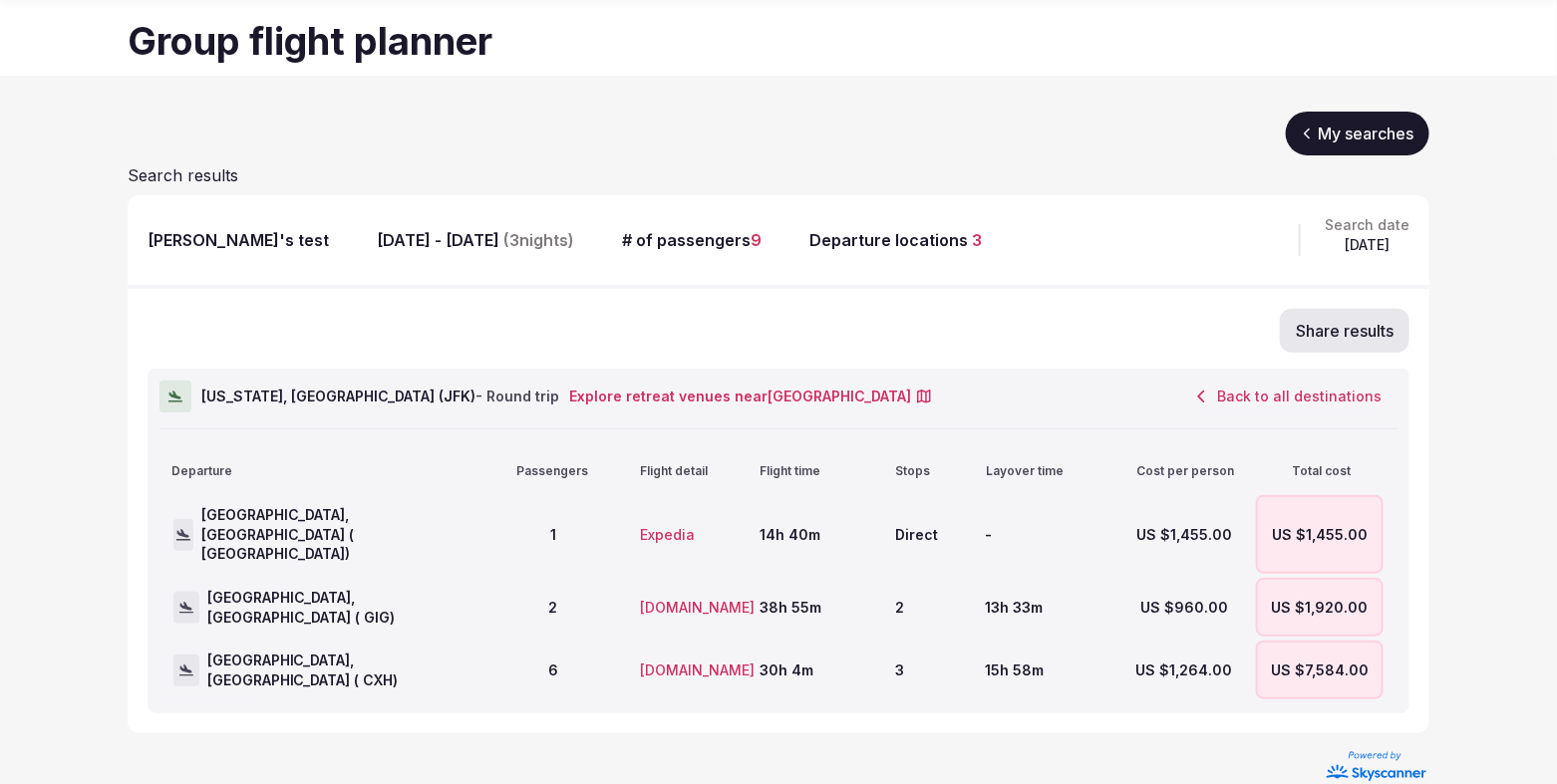 drag, startPoint x: 1218, startPoint y: 627, endPoint x: 1234, endPoint y: 627, distance: 16 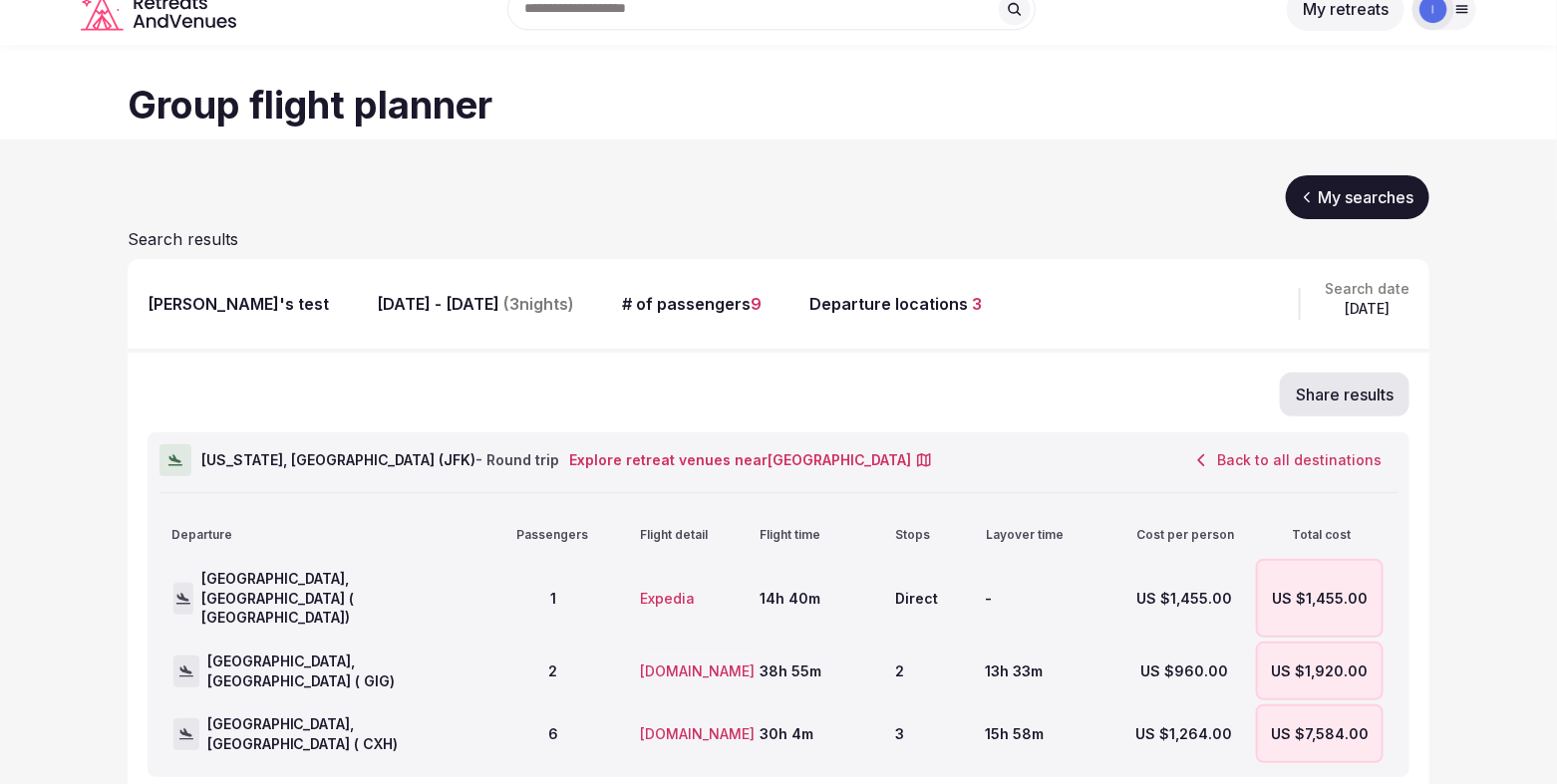 scroll, scrollTop: 0, scrollLeft: 0, axis: both 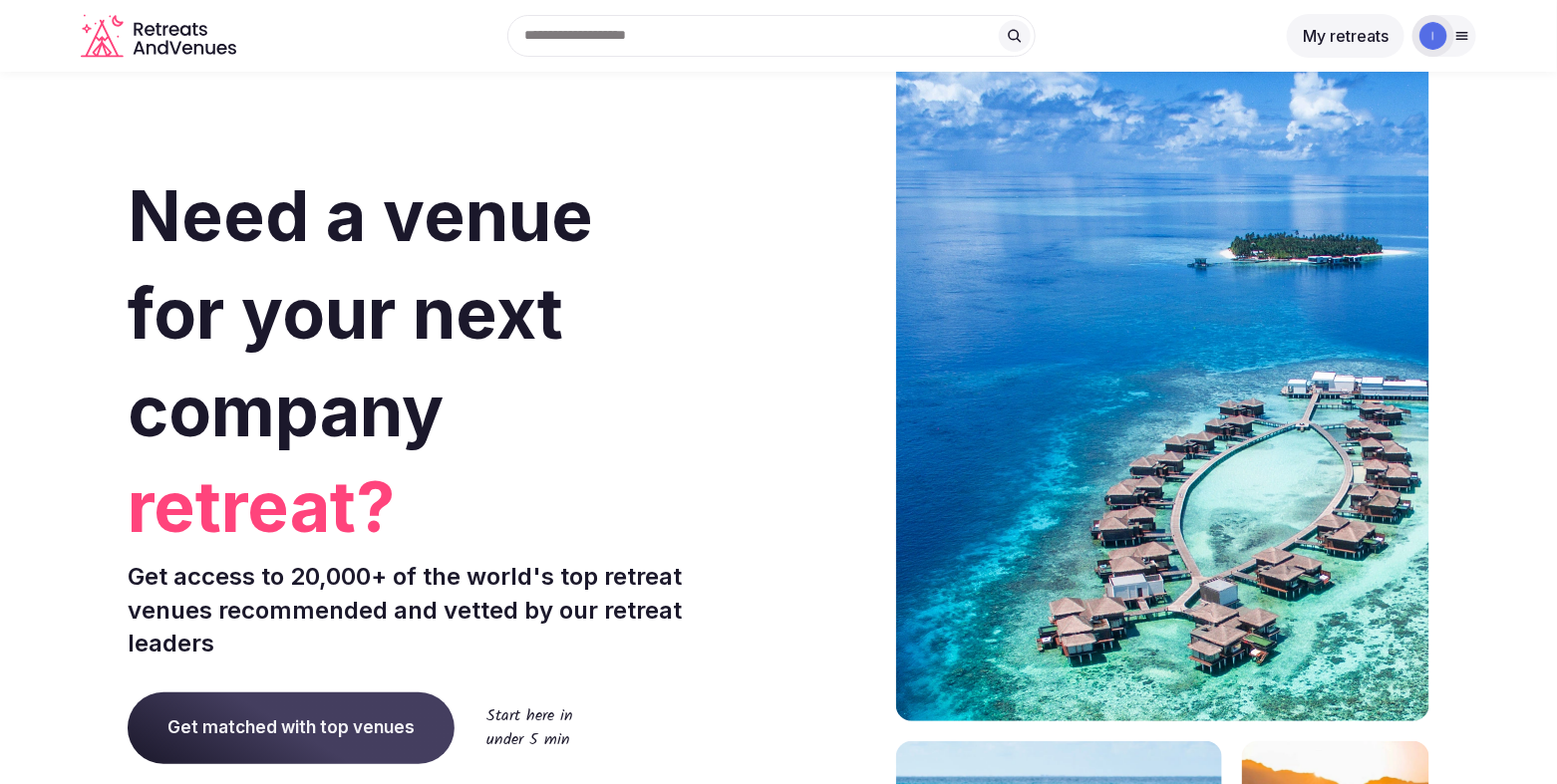 click at bounding box center (1433, 36) 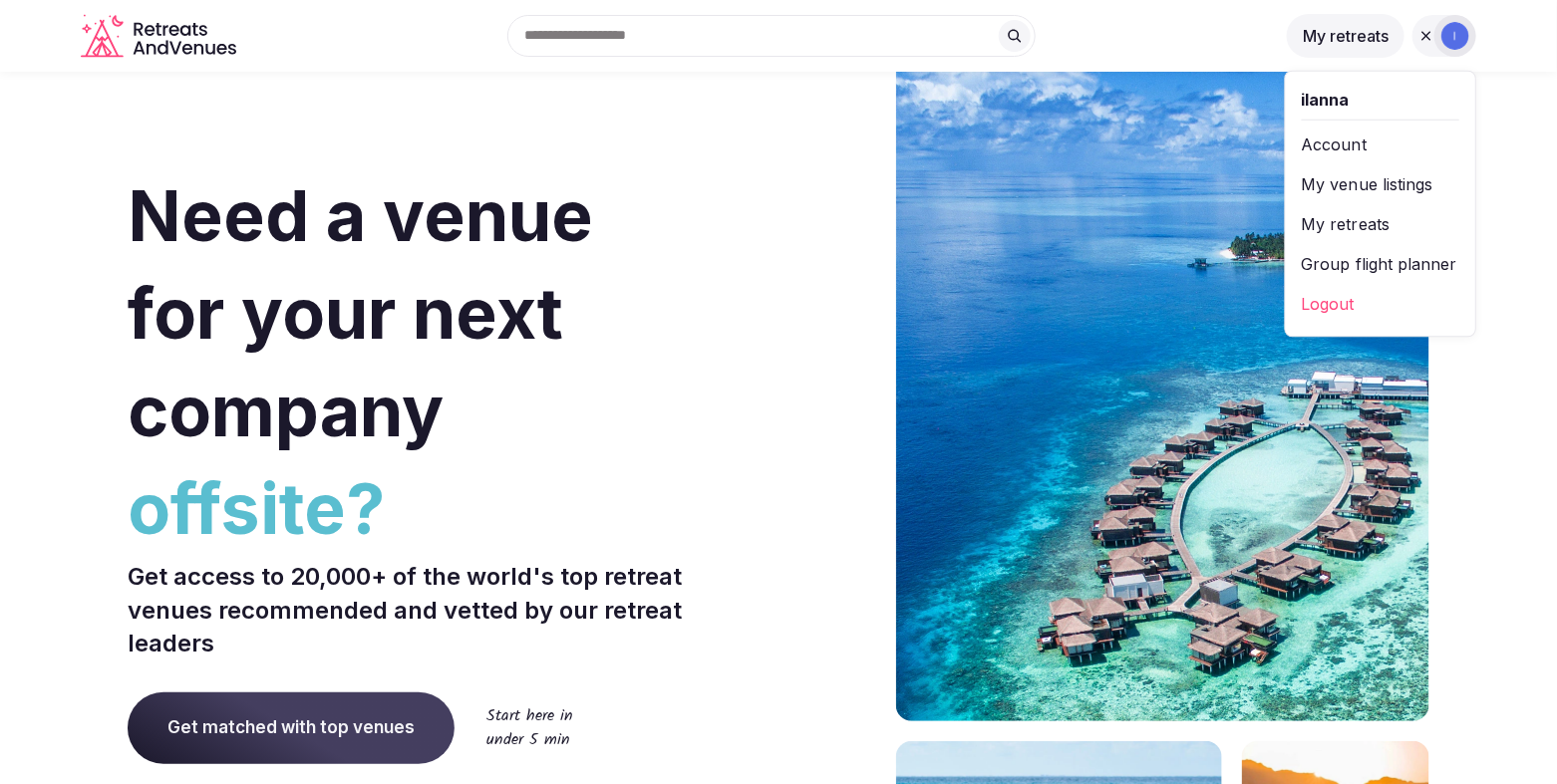 click on "My venue listings" at bounding box center [1381, 184] 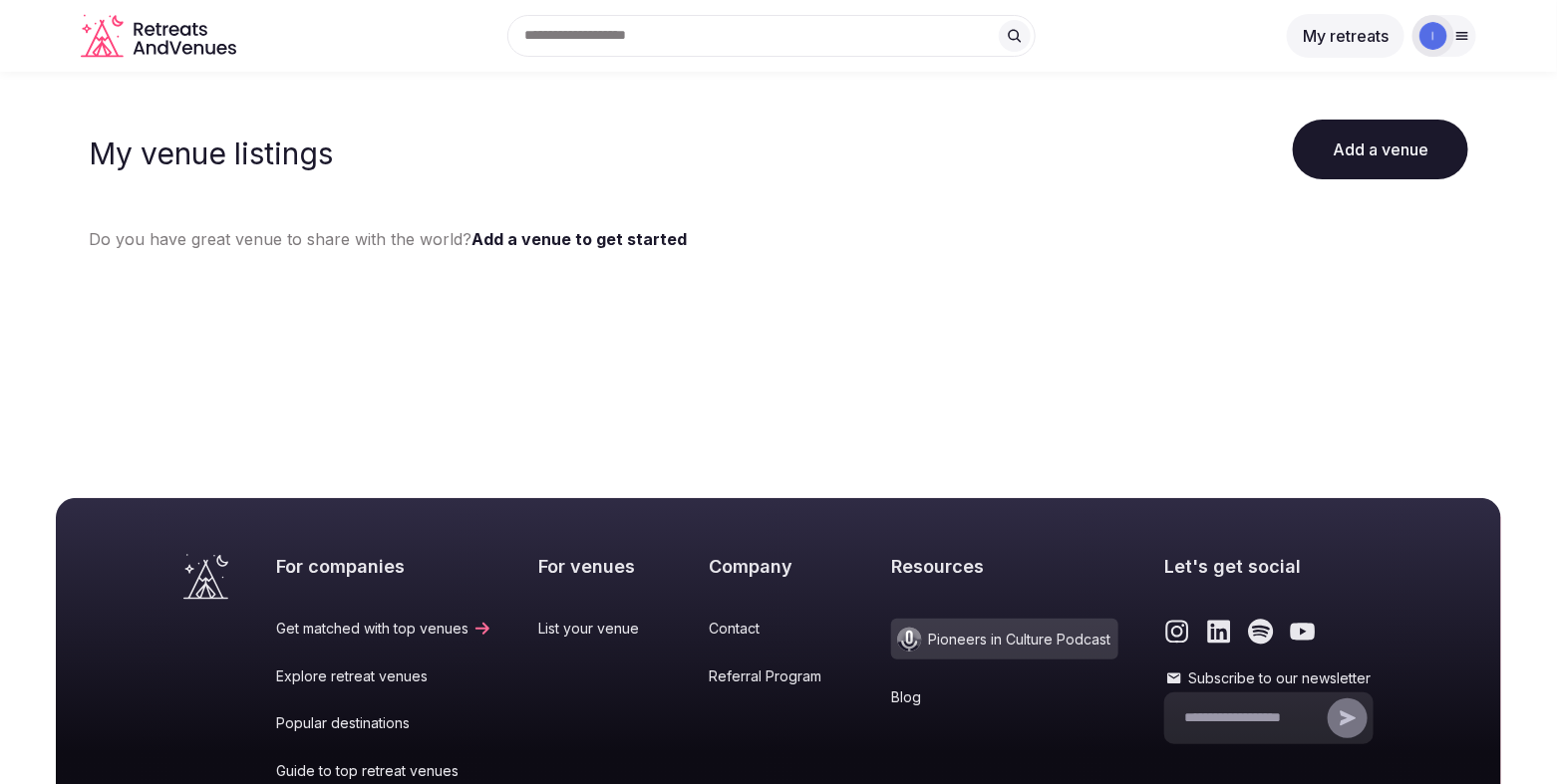drag, startPoint x: 1429, startPoint y: 41, endPoint x: 1366, endPoint y: 6, distance: 72.06941 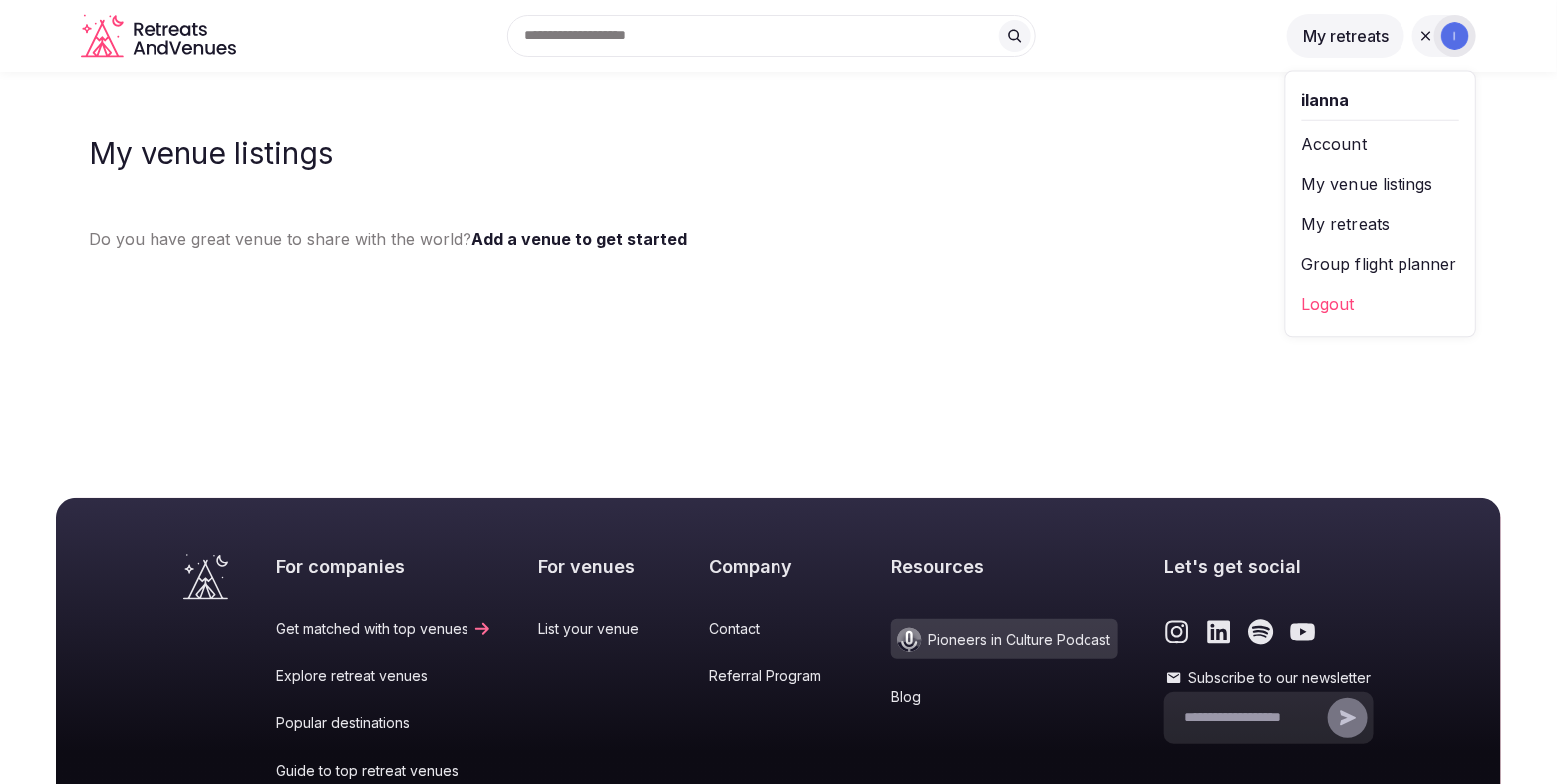 click on "My retreats" at bounding box center [1381, 224] 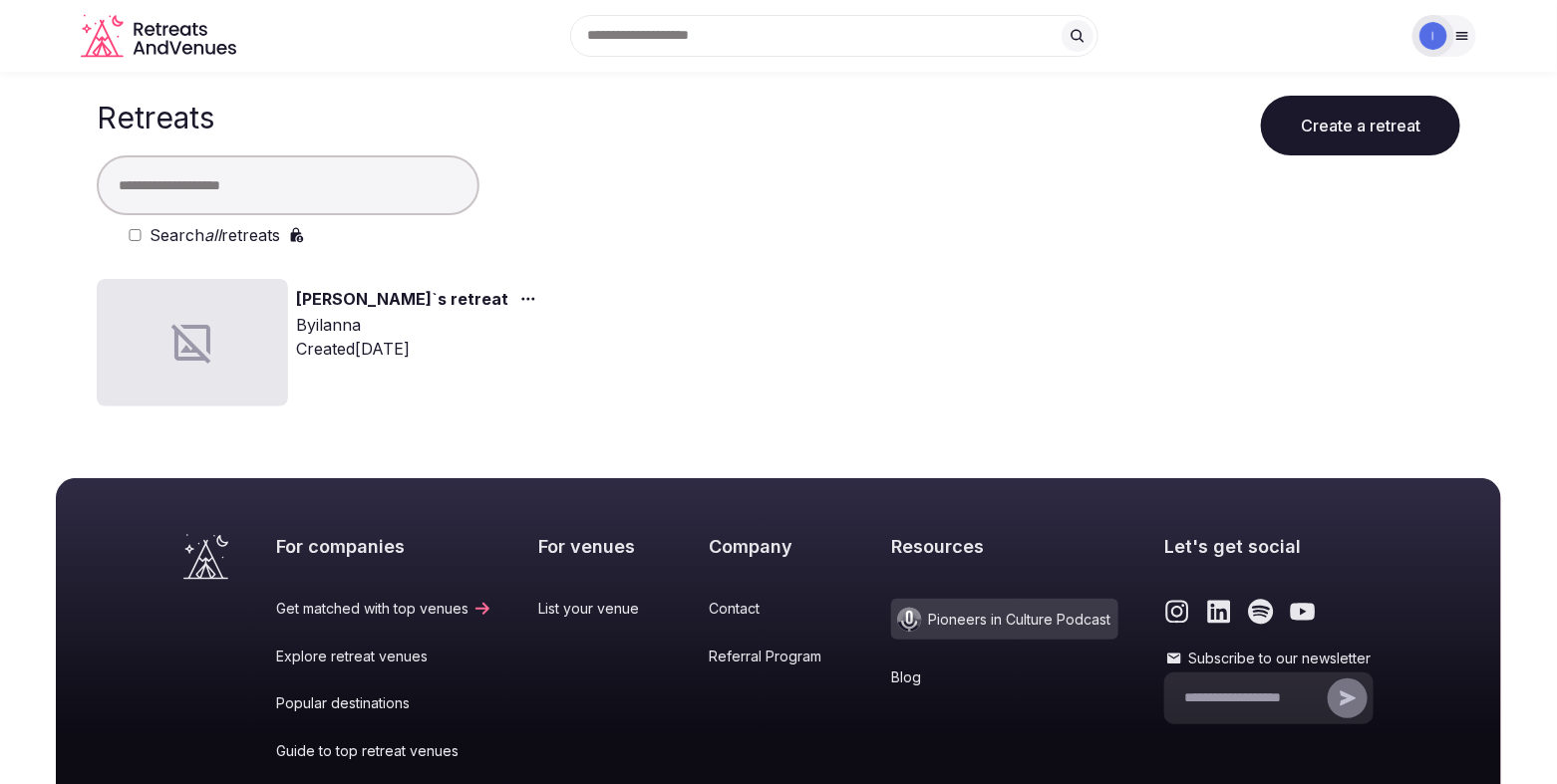 click on "Create a retreat" at bounding box center (1361, 126) 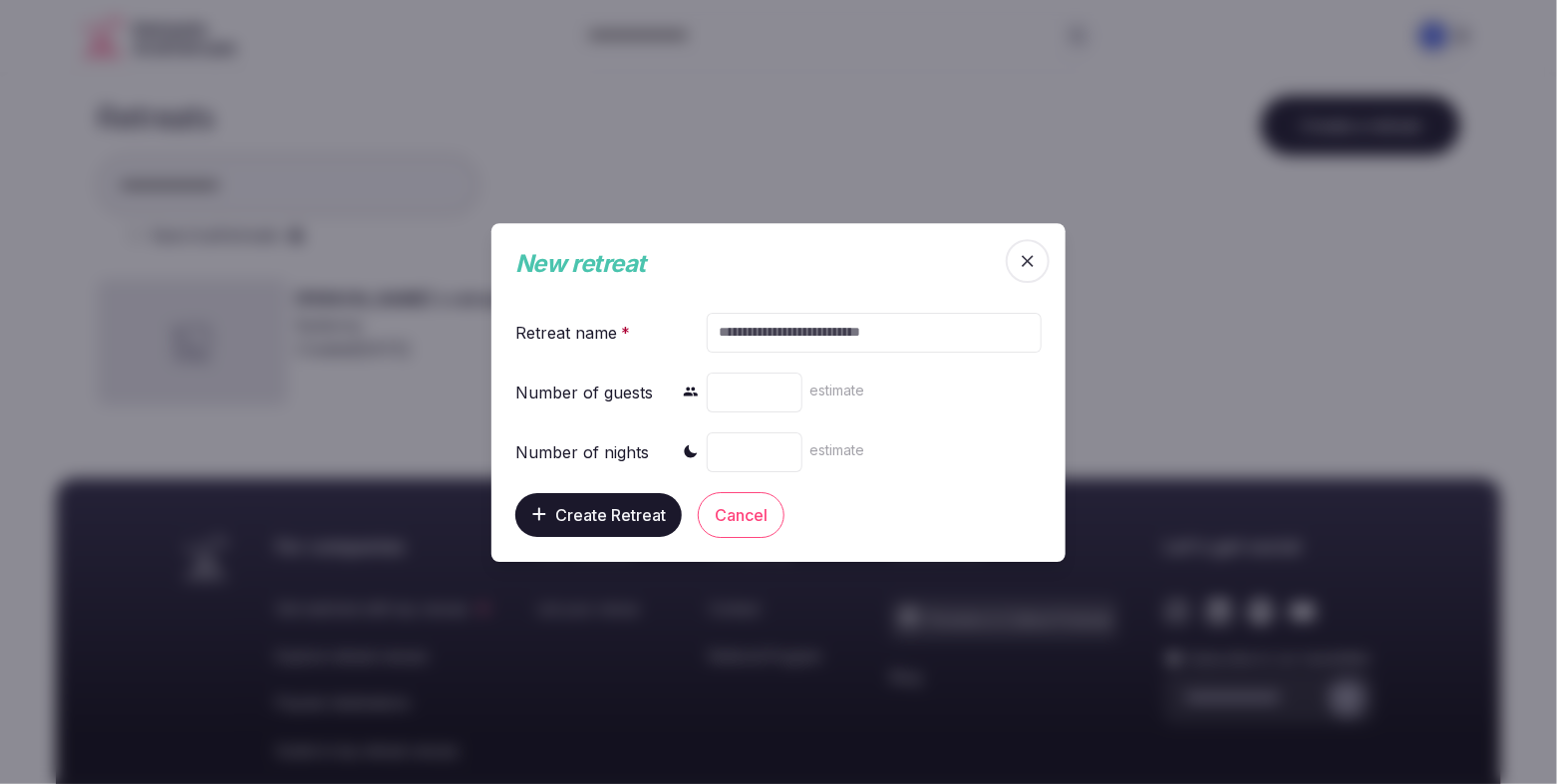 click at bounding box center (874, 332) 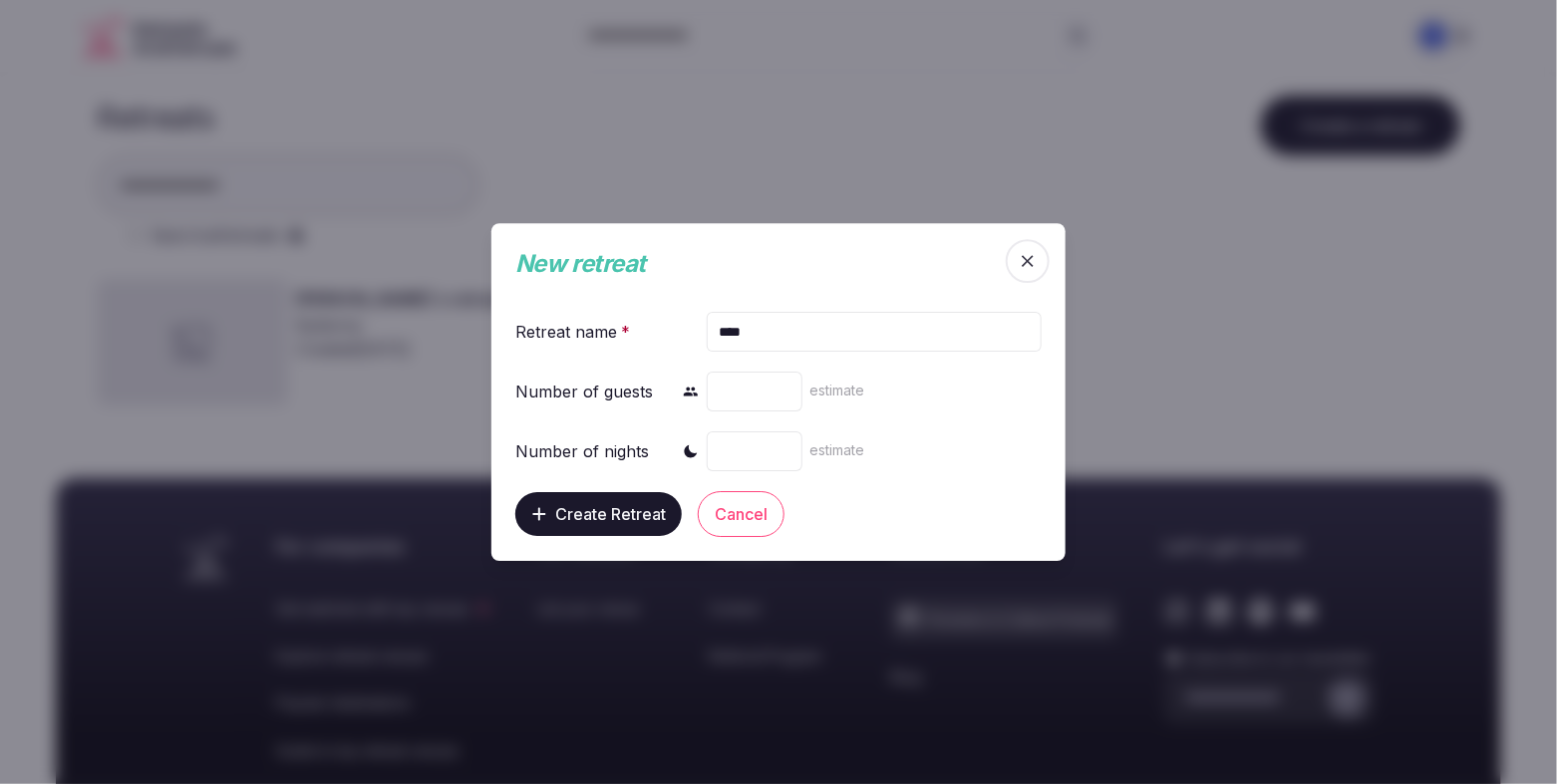 type on "****" 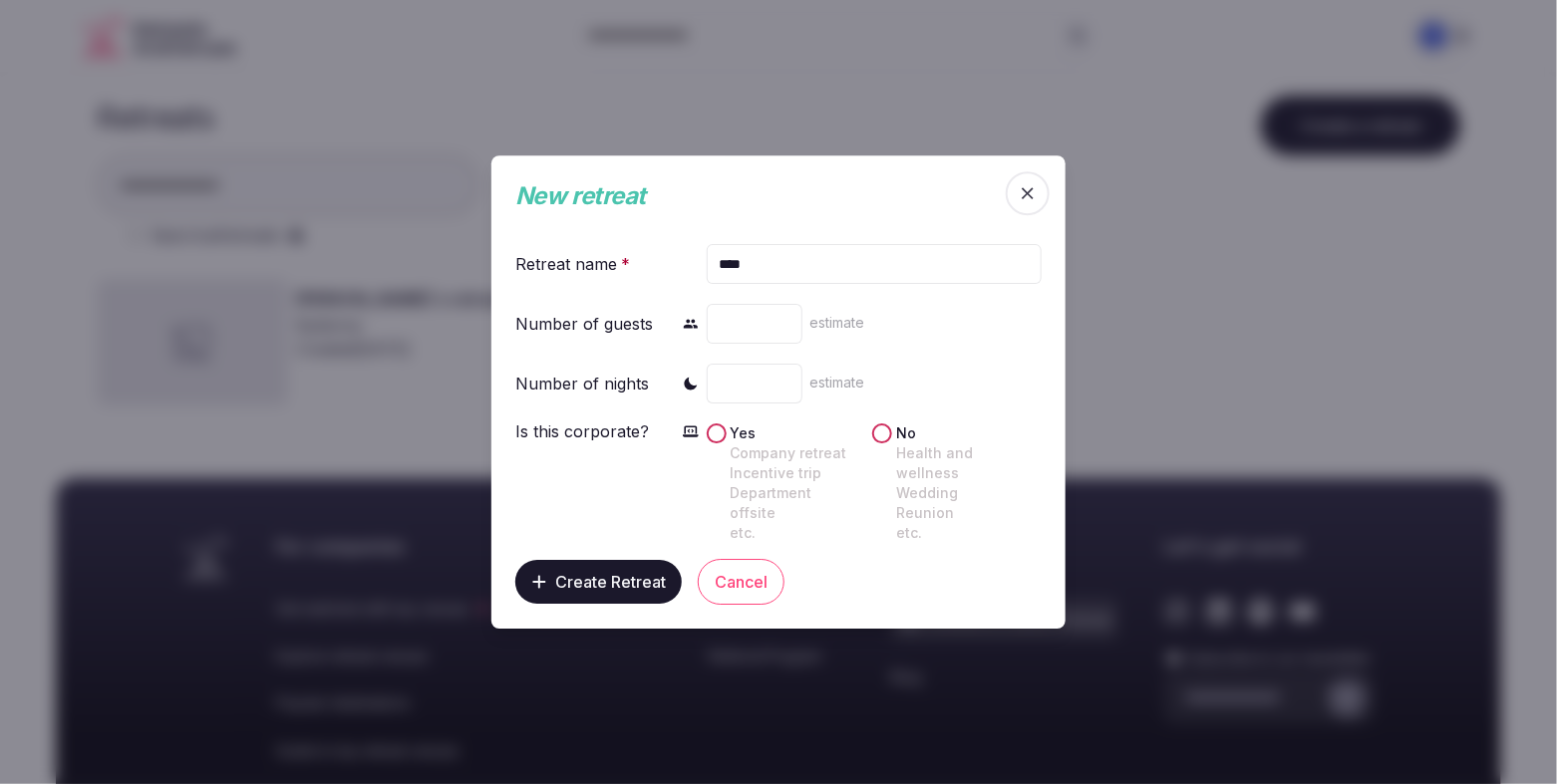 type on "*" 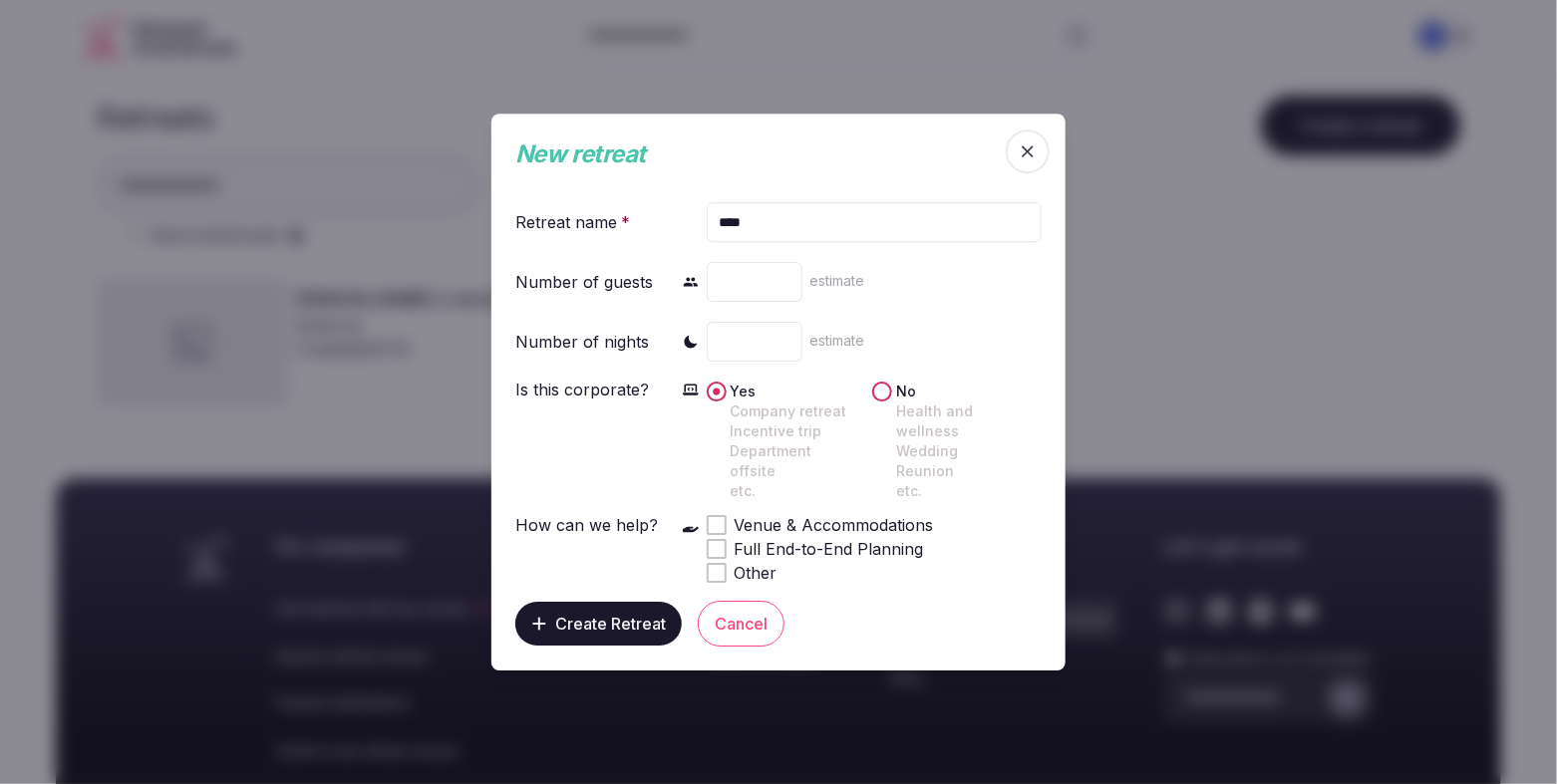 click at bounding box center [717, 525] 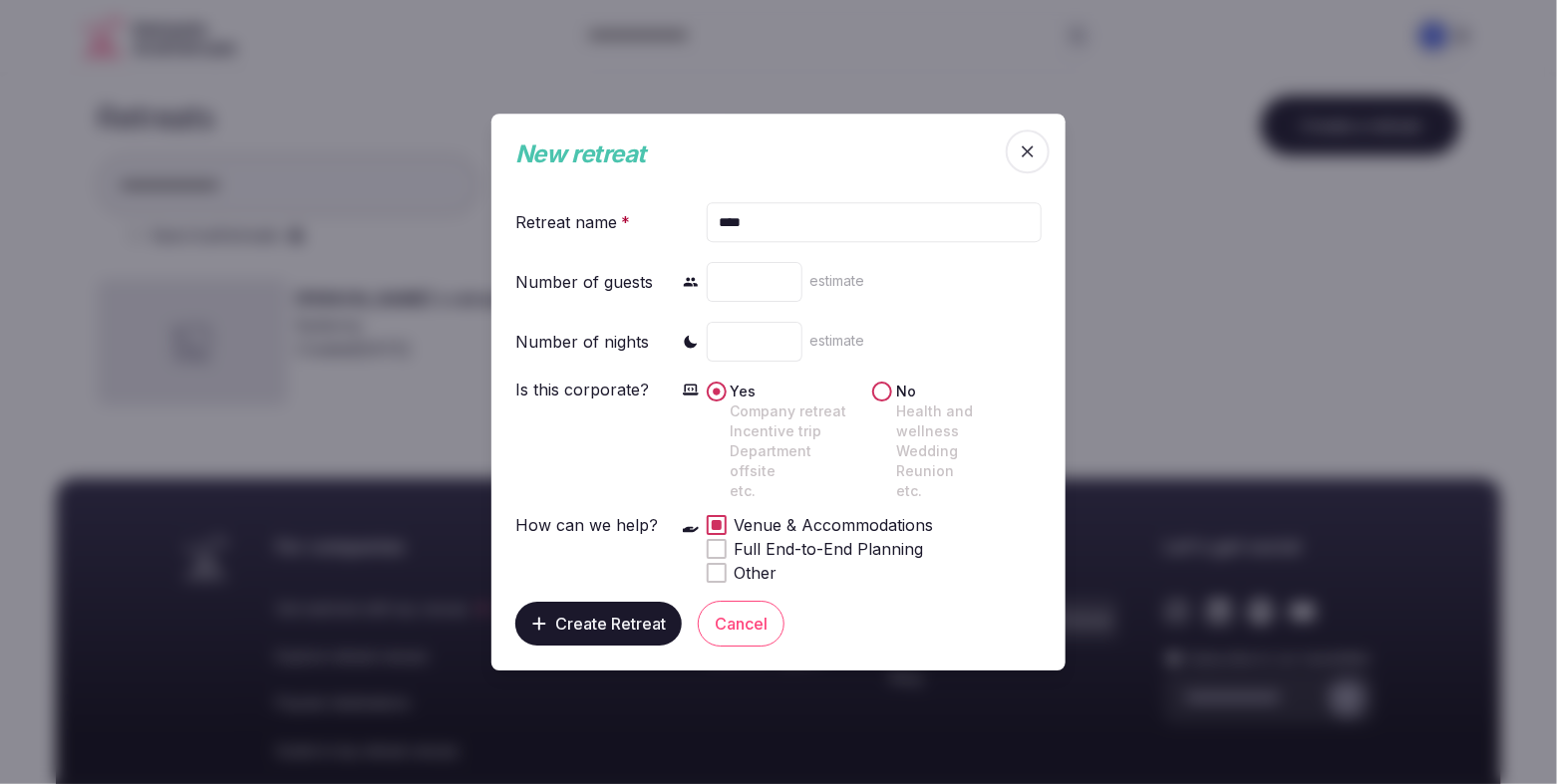 click on "Create Retreat" at bounding box center (598, 624) 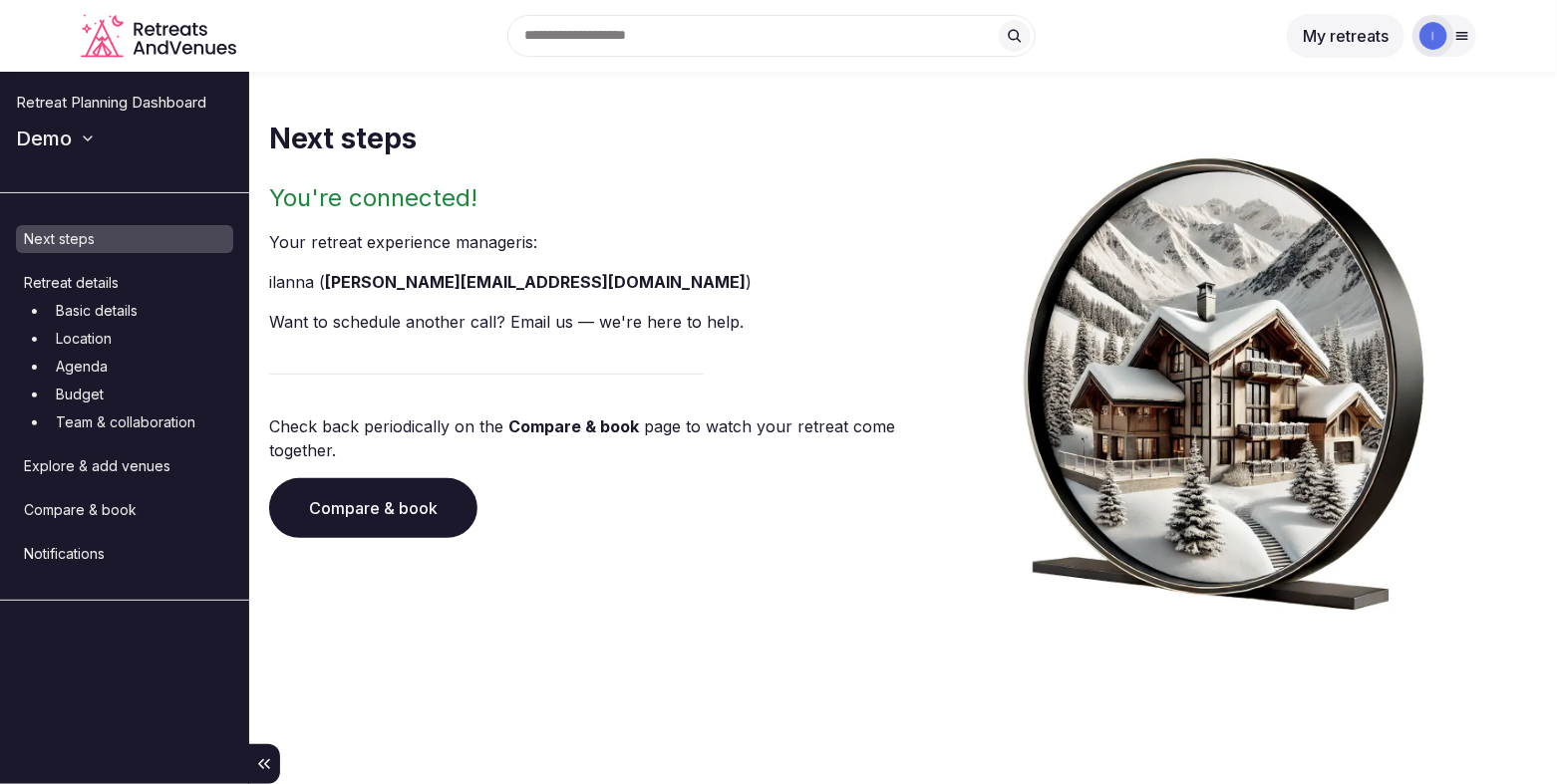 click on "Compare & book" at bounding box center [373, 508] 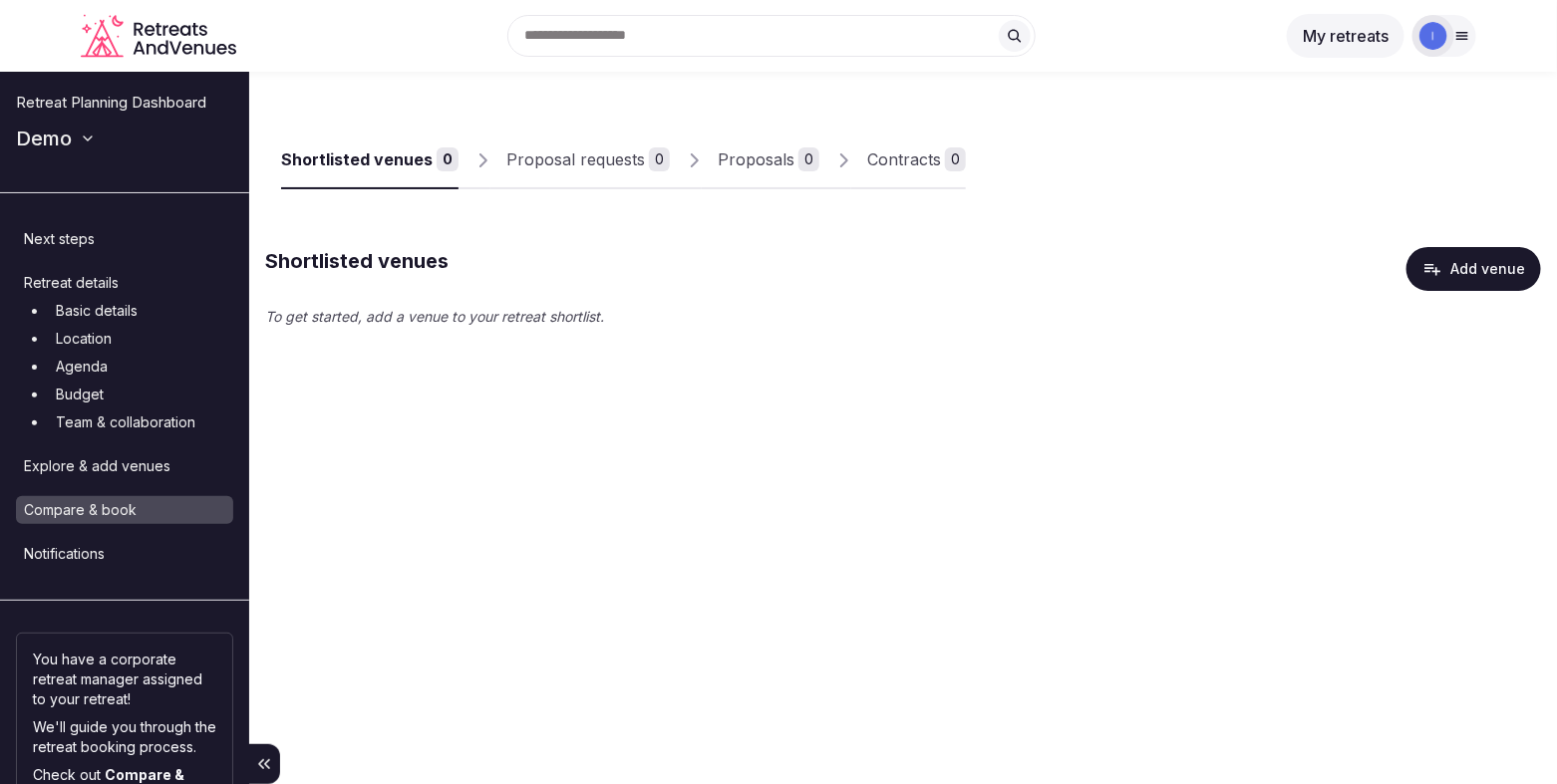 click on "Add venue" at bounding box center (1473, 269) 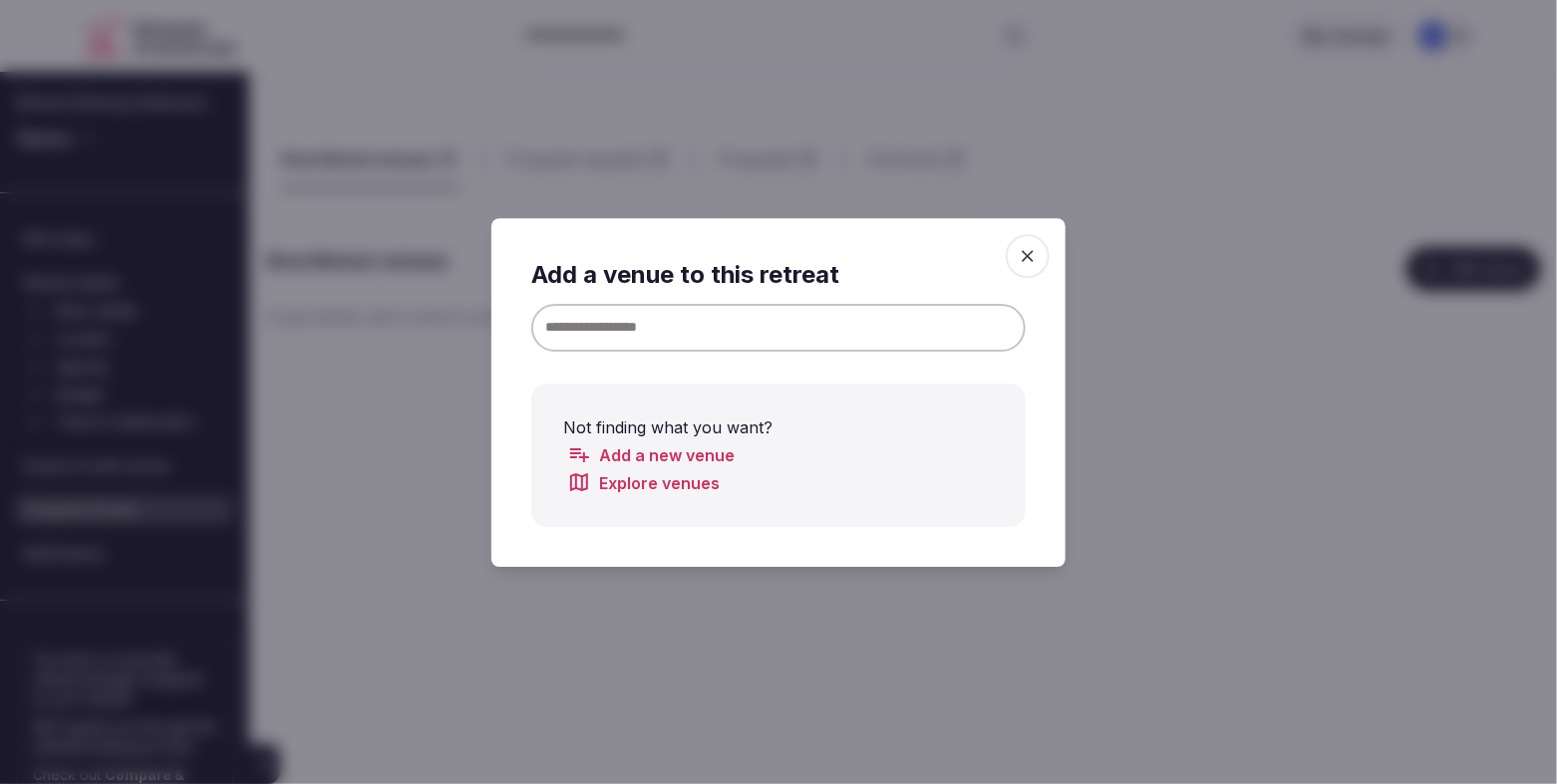 click at bounding box center [778, 327] 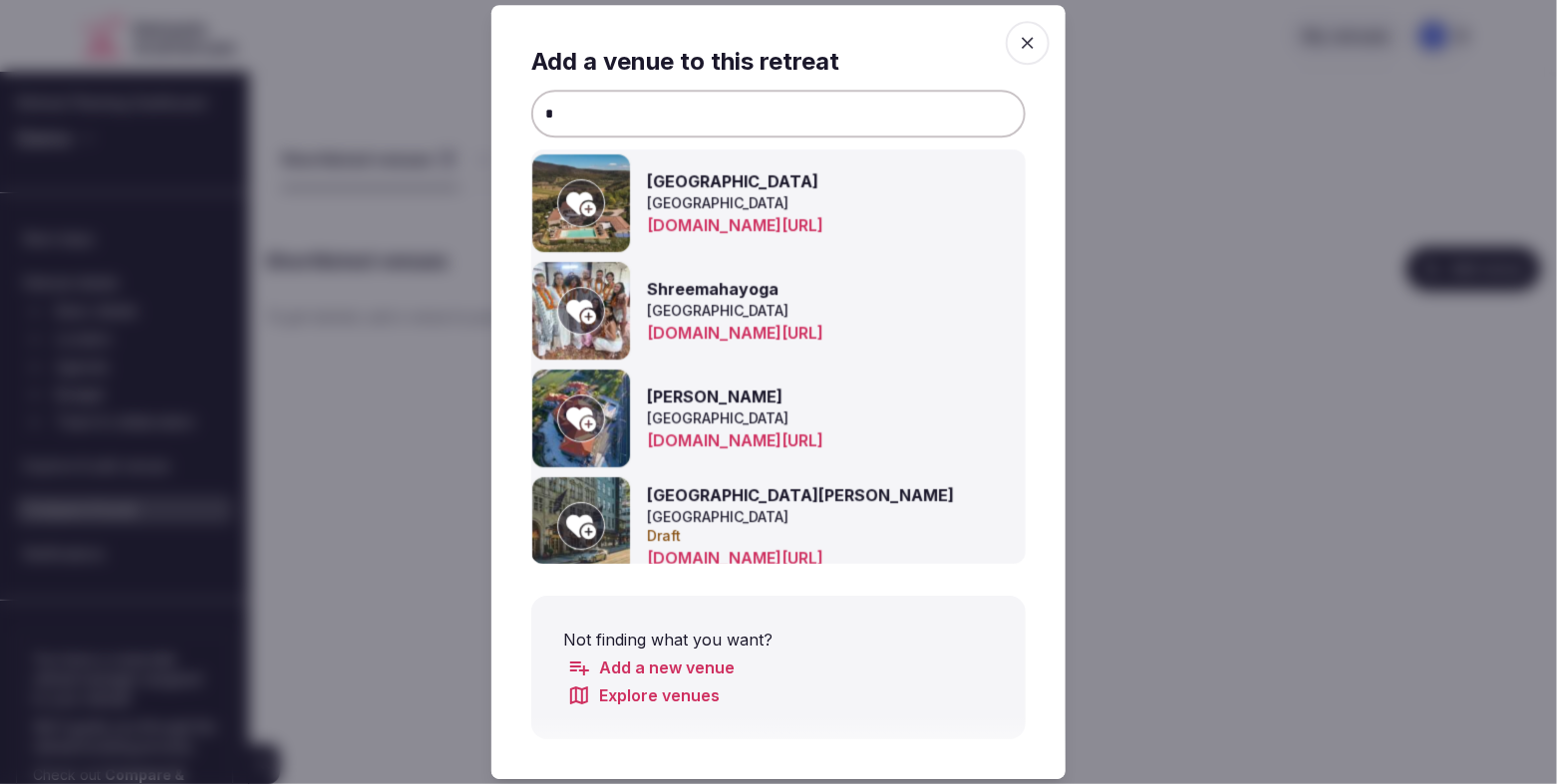 type on "*" 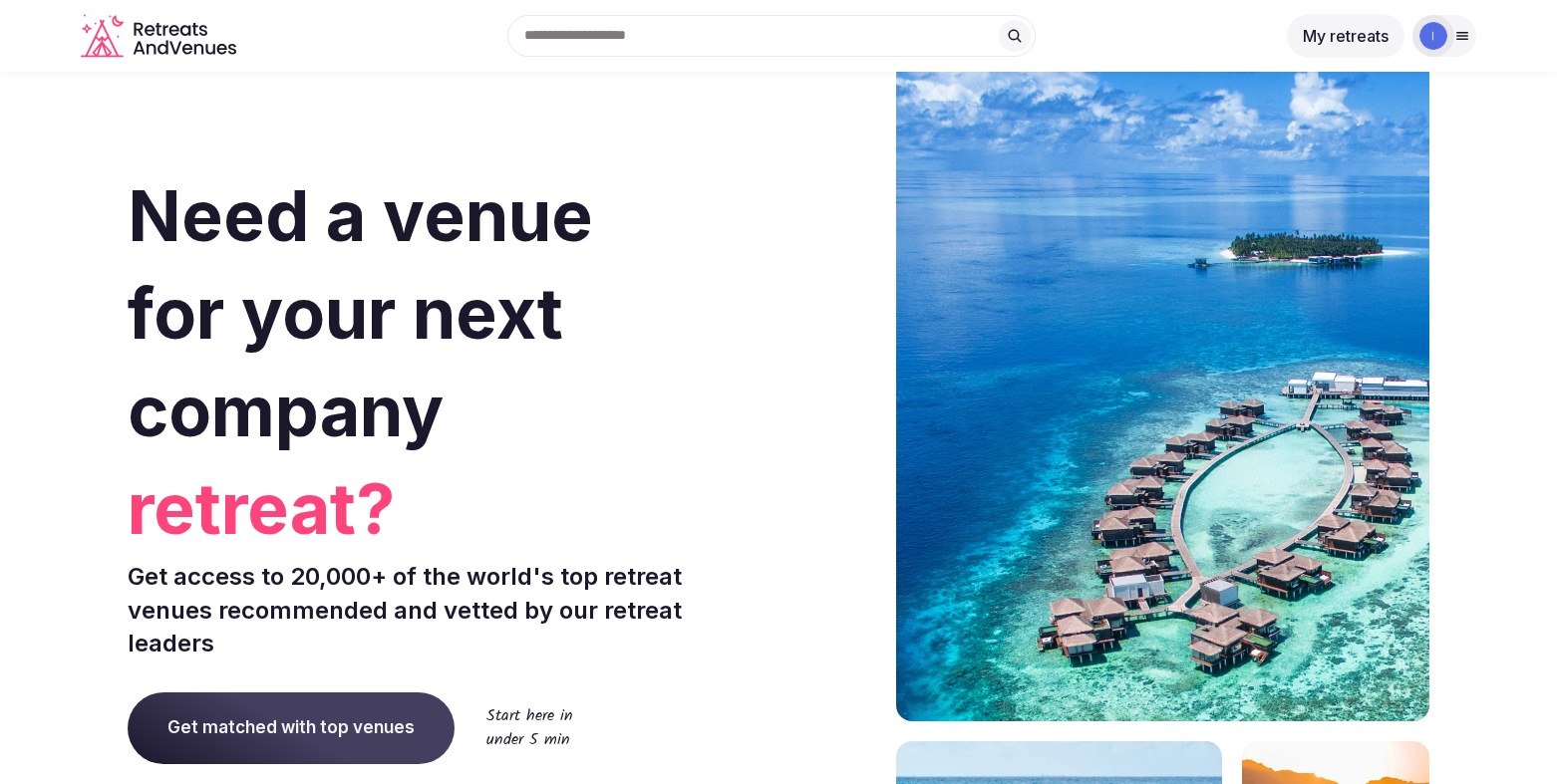 scroll, scrollTop: 0, scrollLeft: 0, axis: both 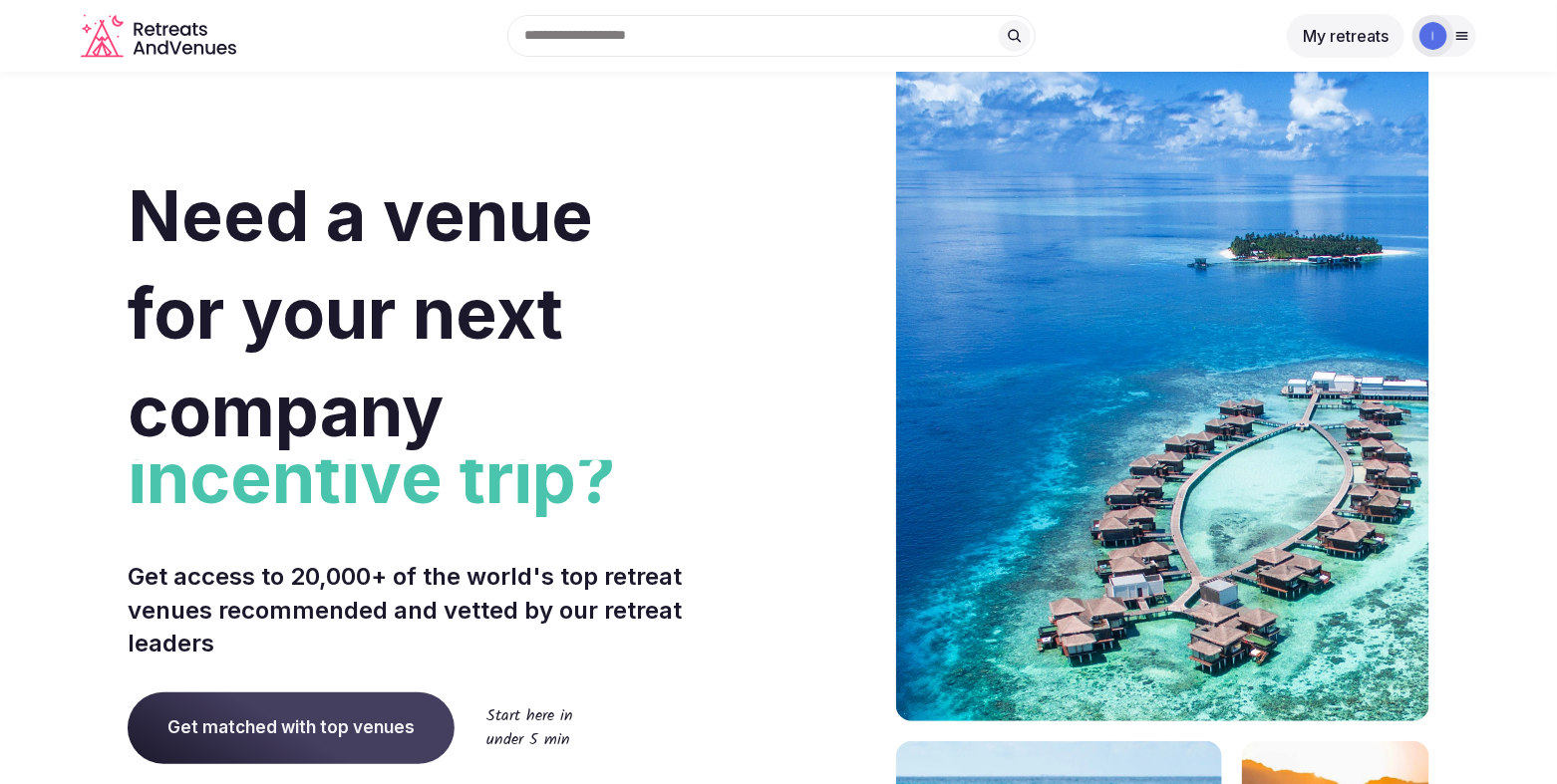 click on "Search Popular Destinations Toscana, Italy Riviera Maya, Mexico Indonesia, Bali California, USA New York, USA Napa Valley, USA Beja, Portugal Canarias, Spain" at bounding box center (764, 36) 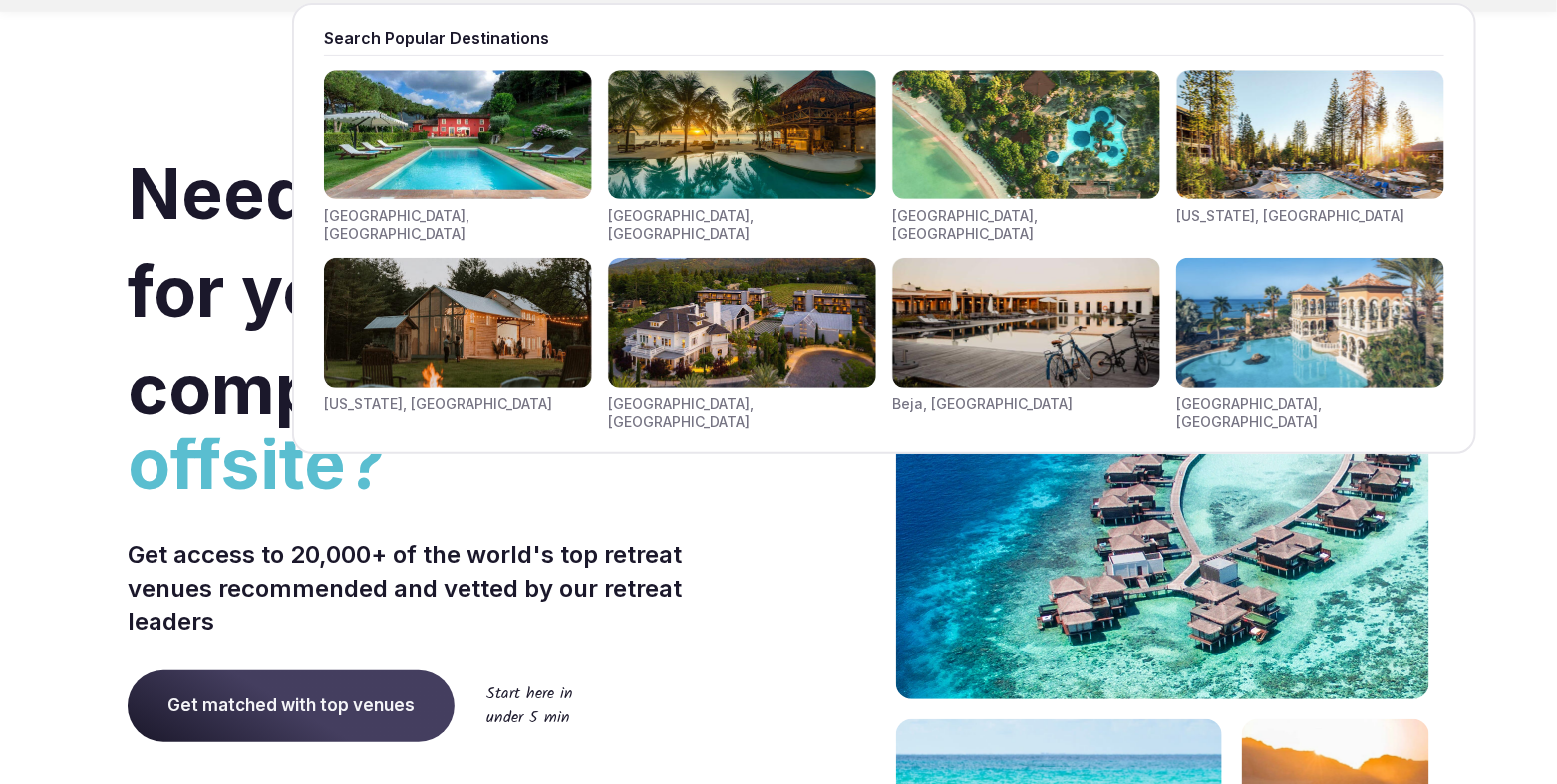 scroll, scrollTop: 0, scrollLeft: 0, axis: both 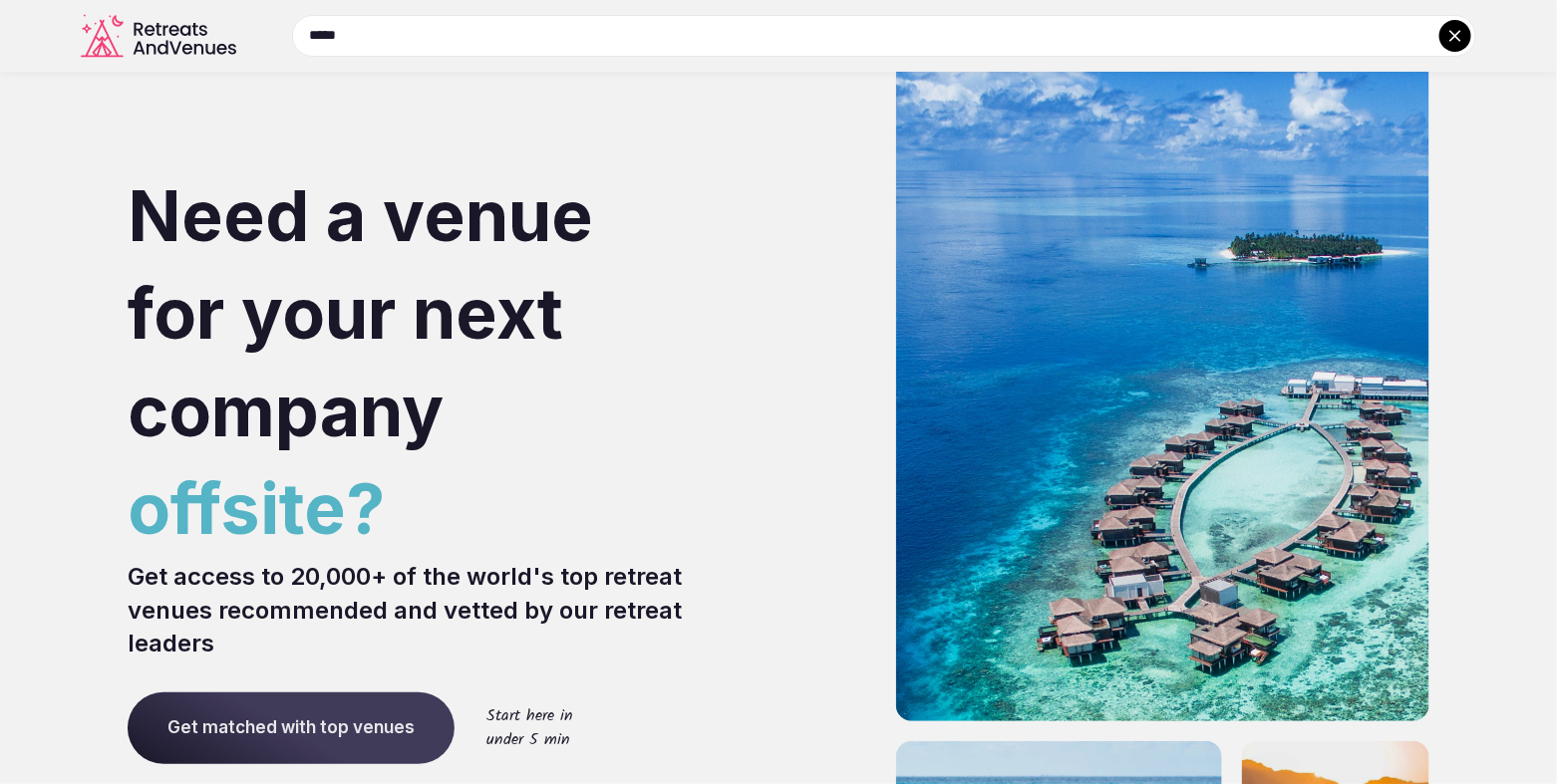 type on "******" 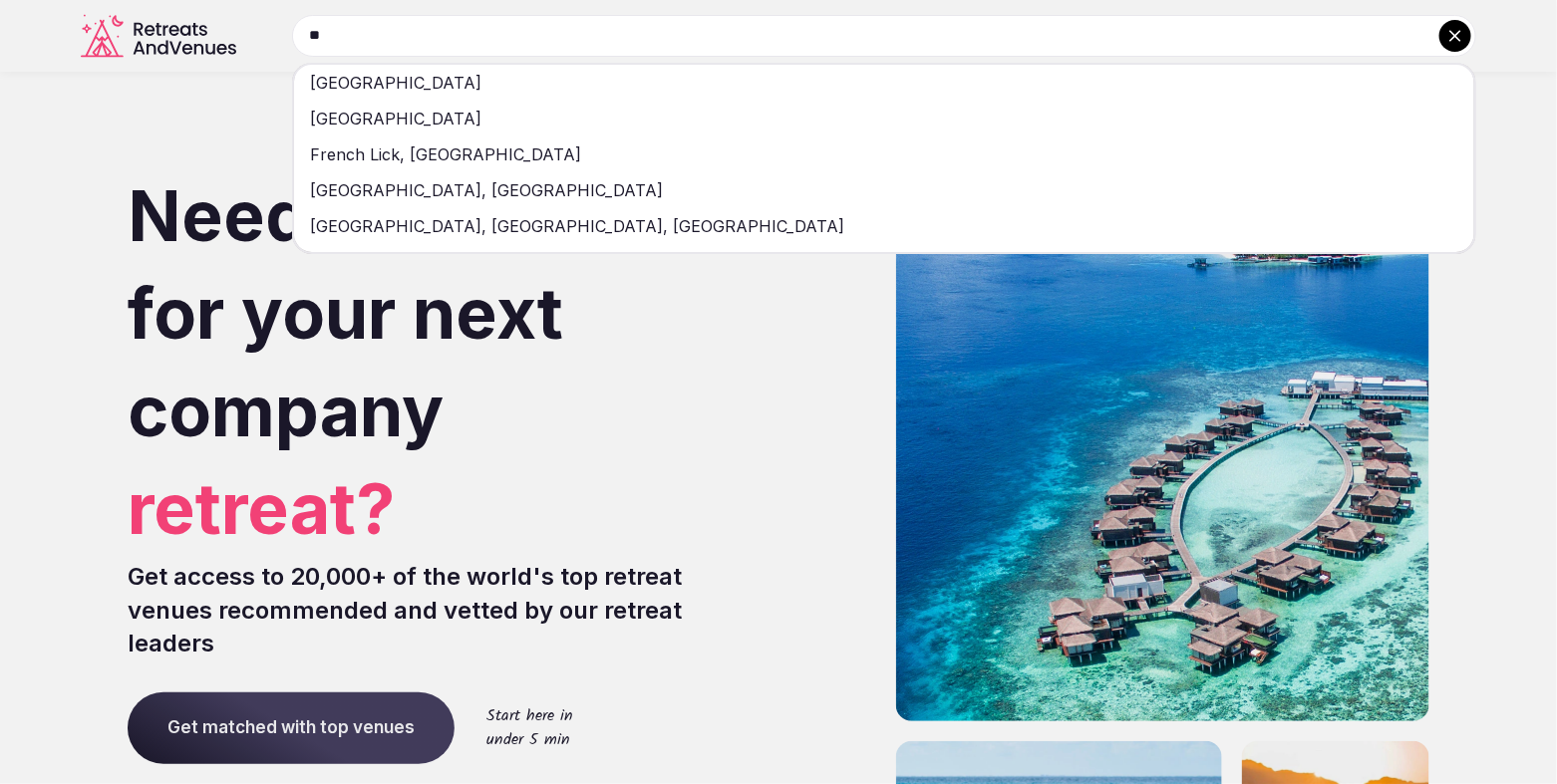 type on "*" 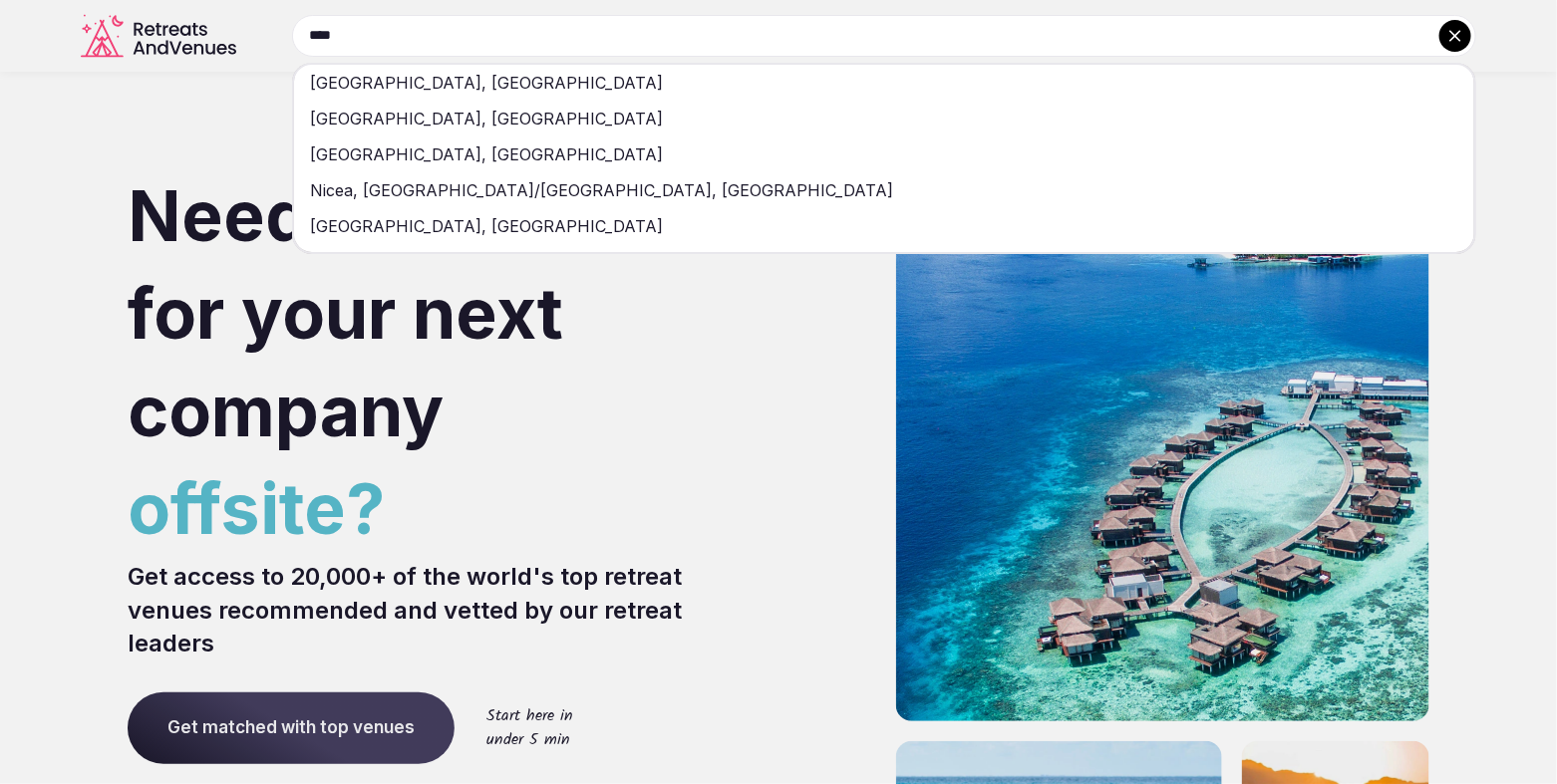type on "****" 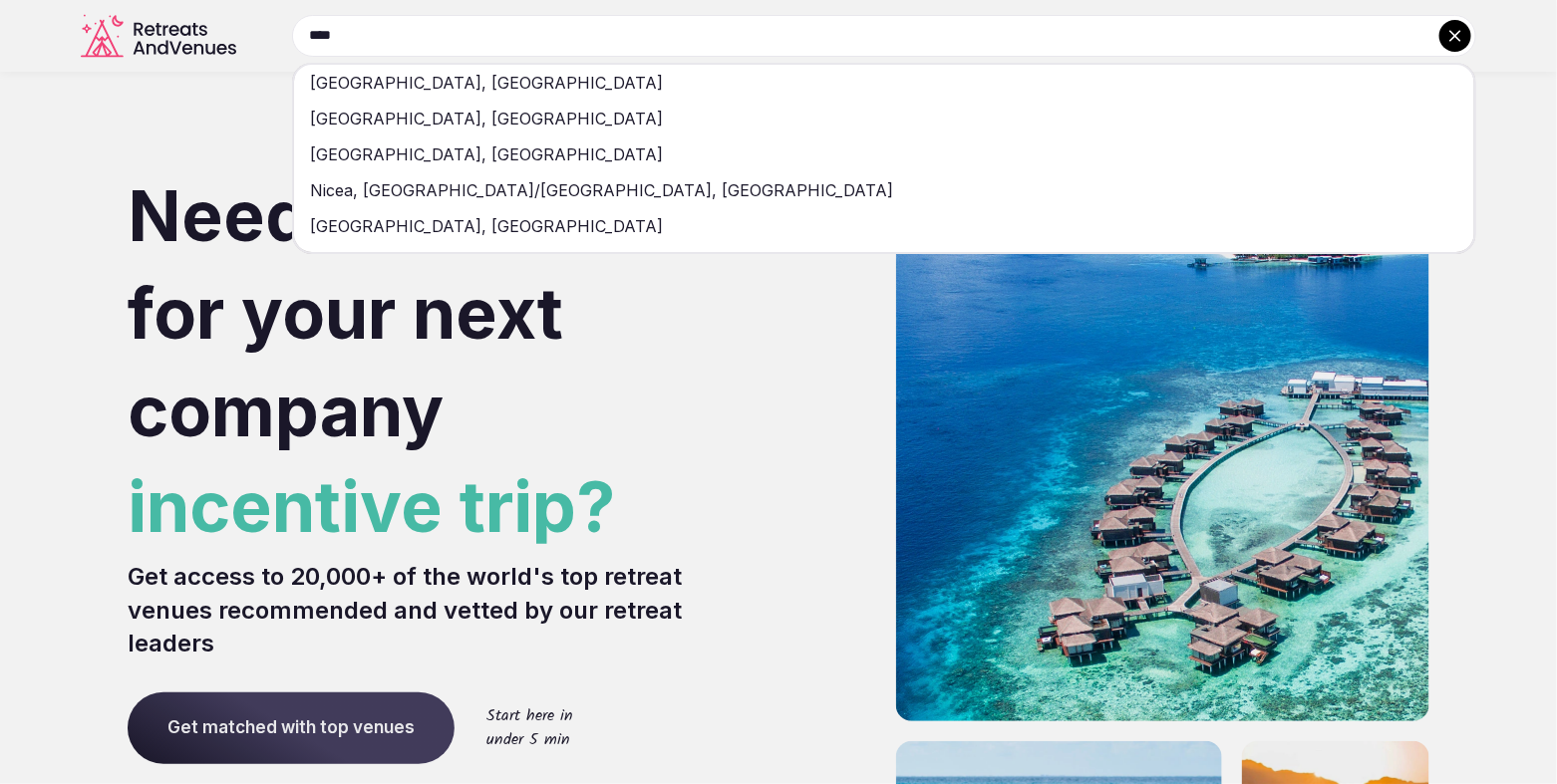 type 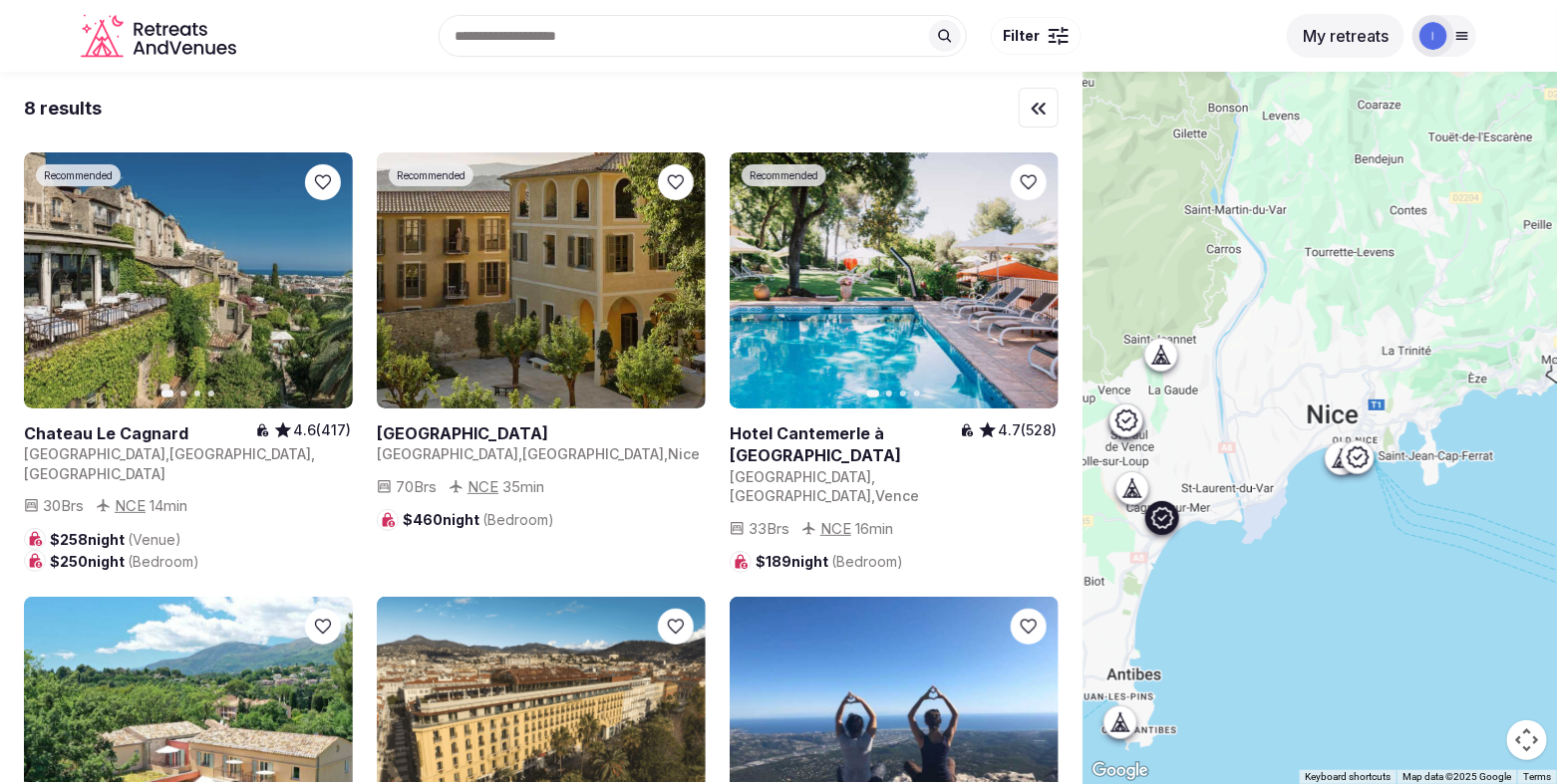 click 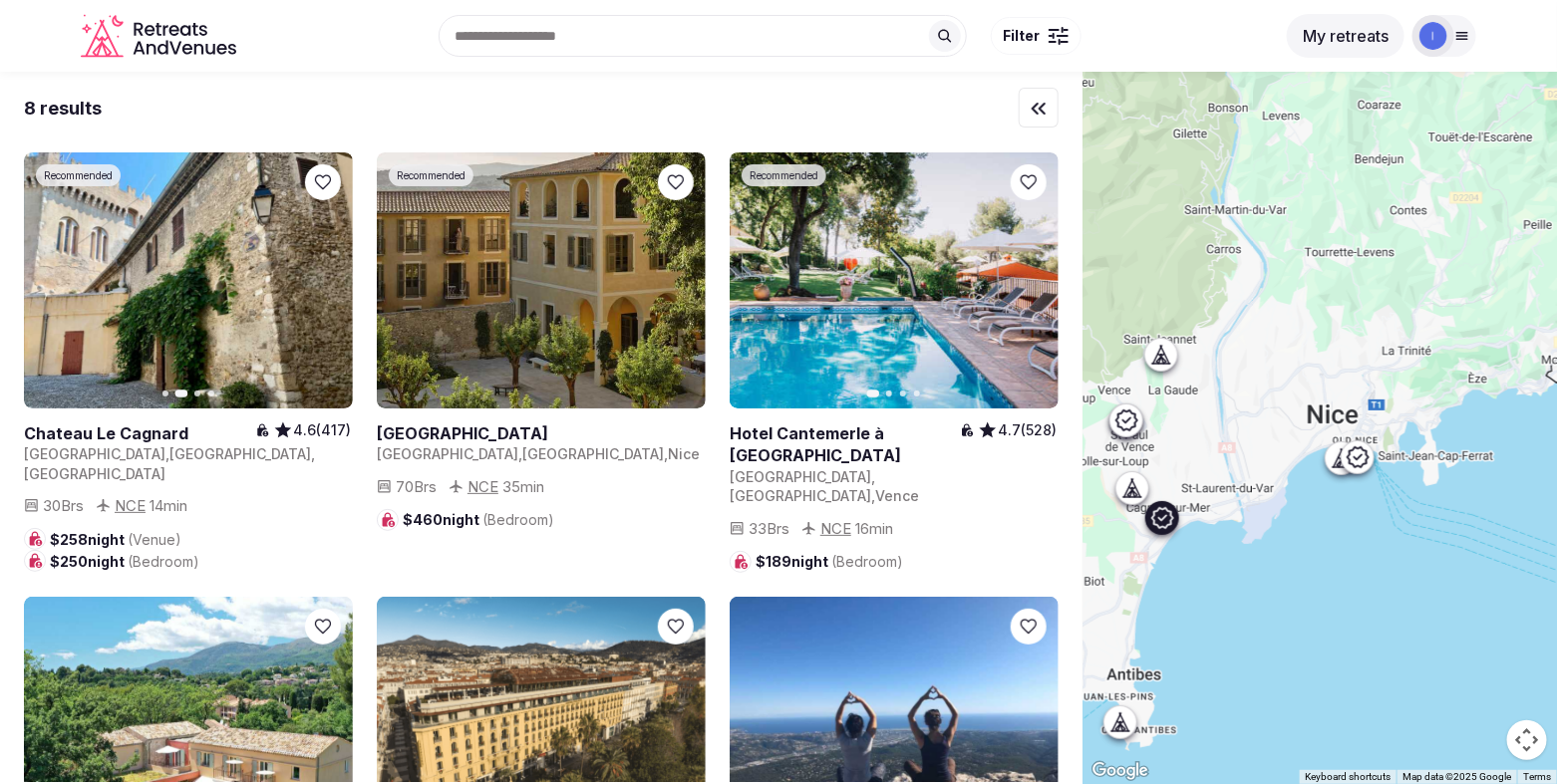 click 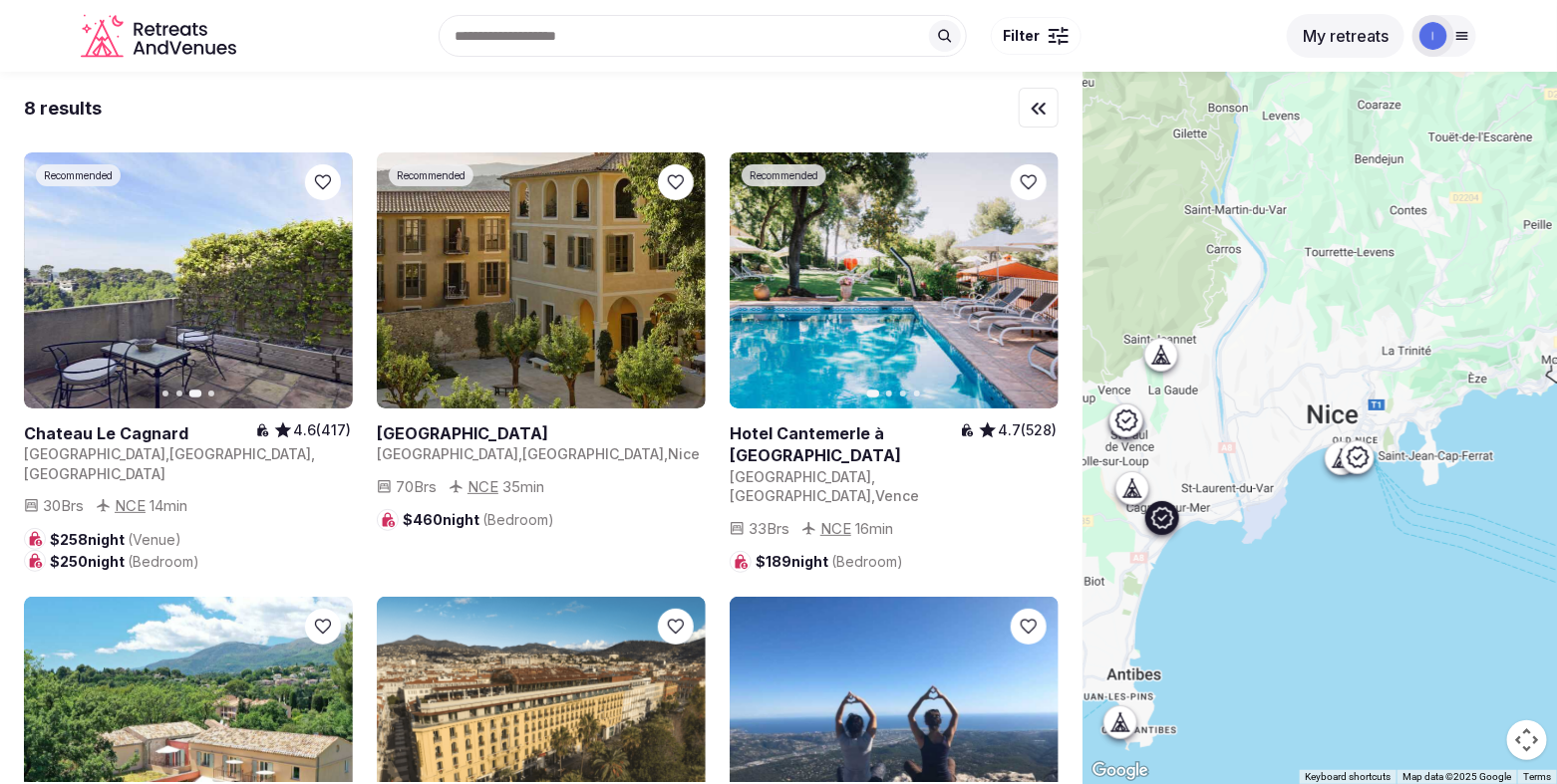 click 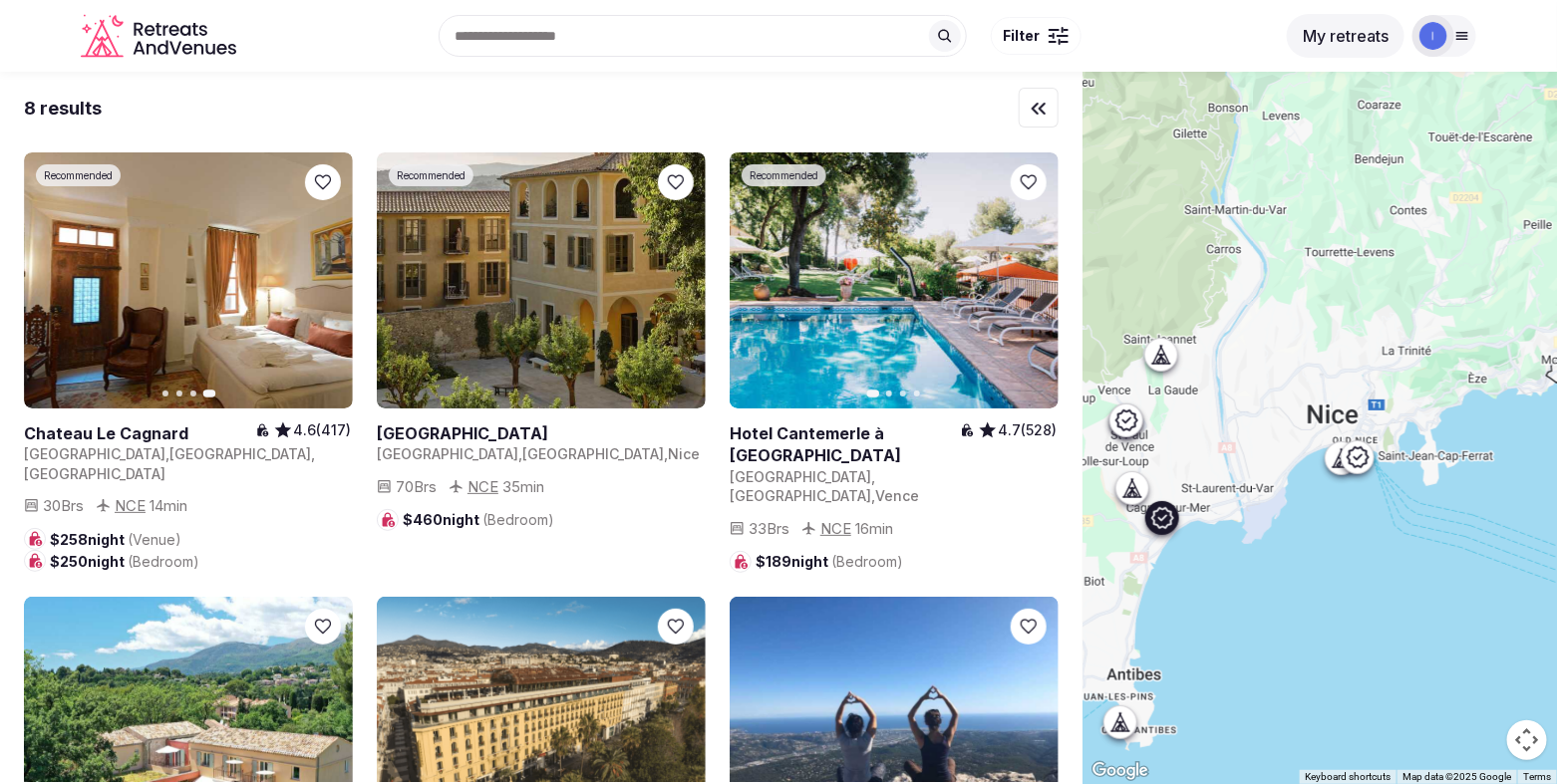 click at bounding box center [188, 280] 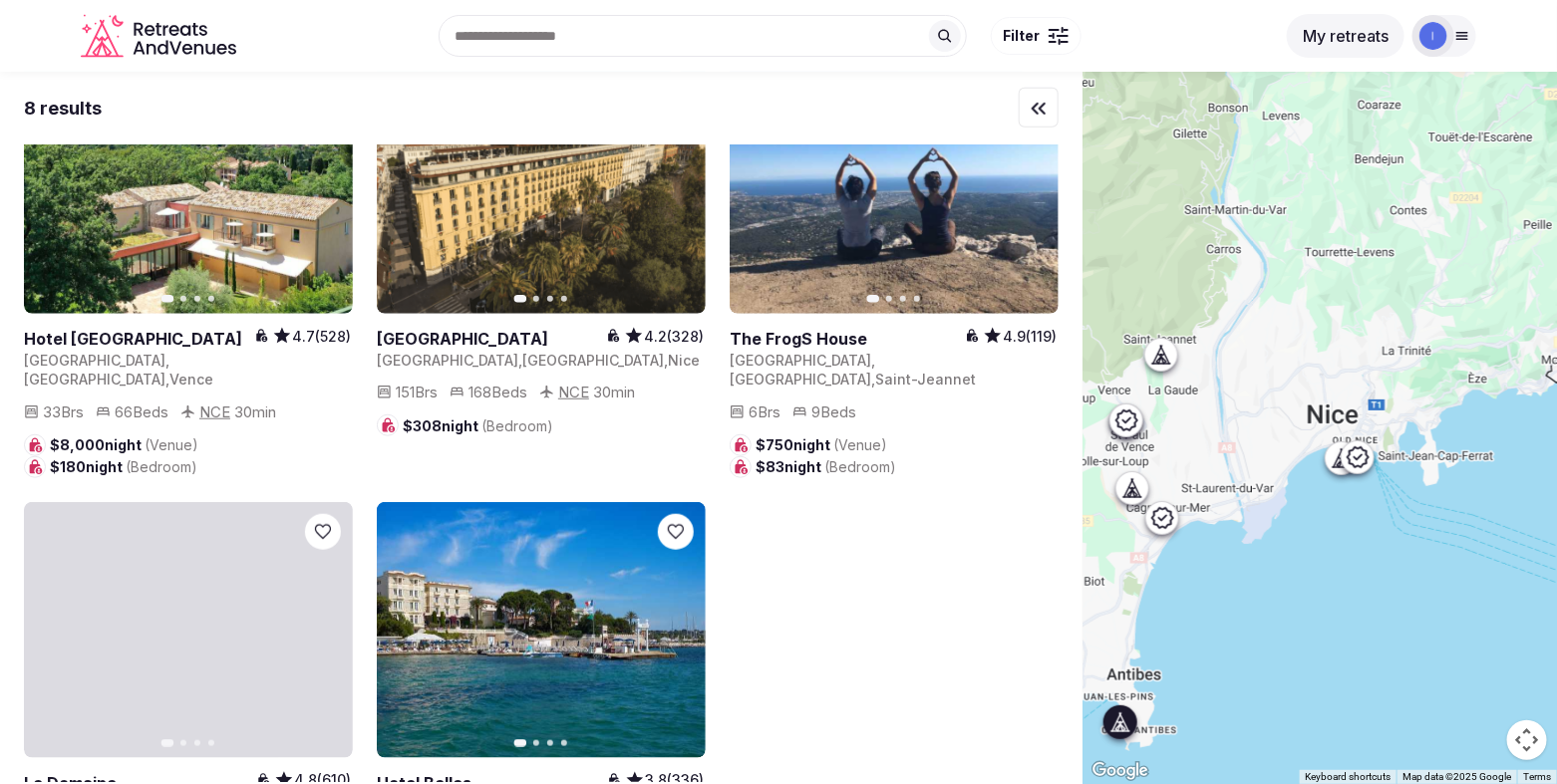 scroll, scrollTop: 704, scrollLeft: 0, axis: vertical 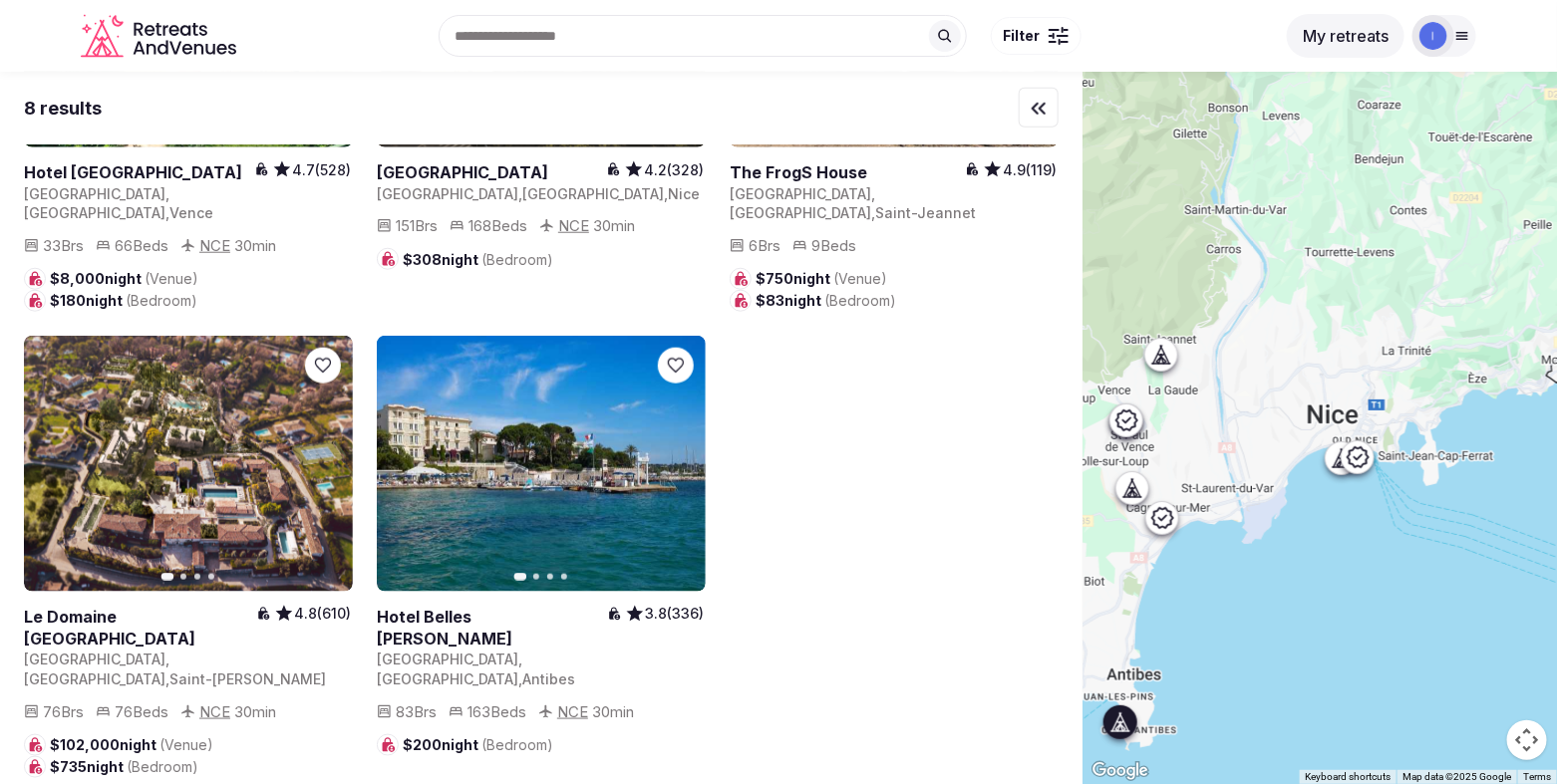 click at bounding box center (541, 463) 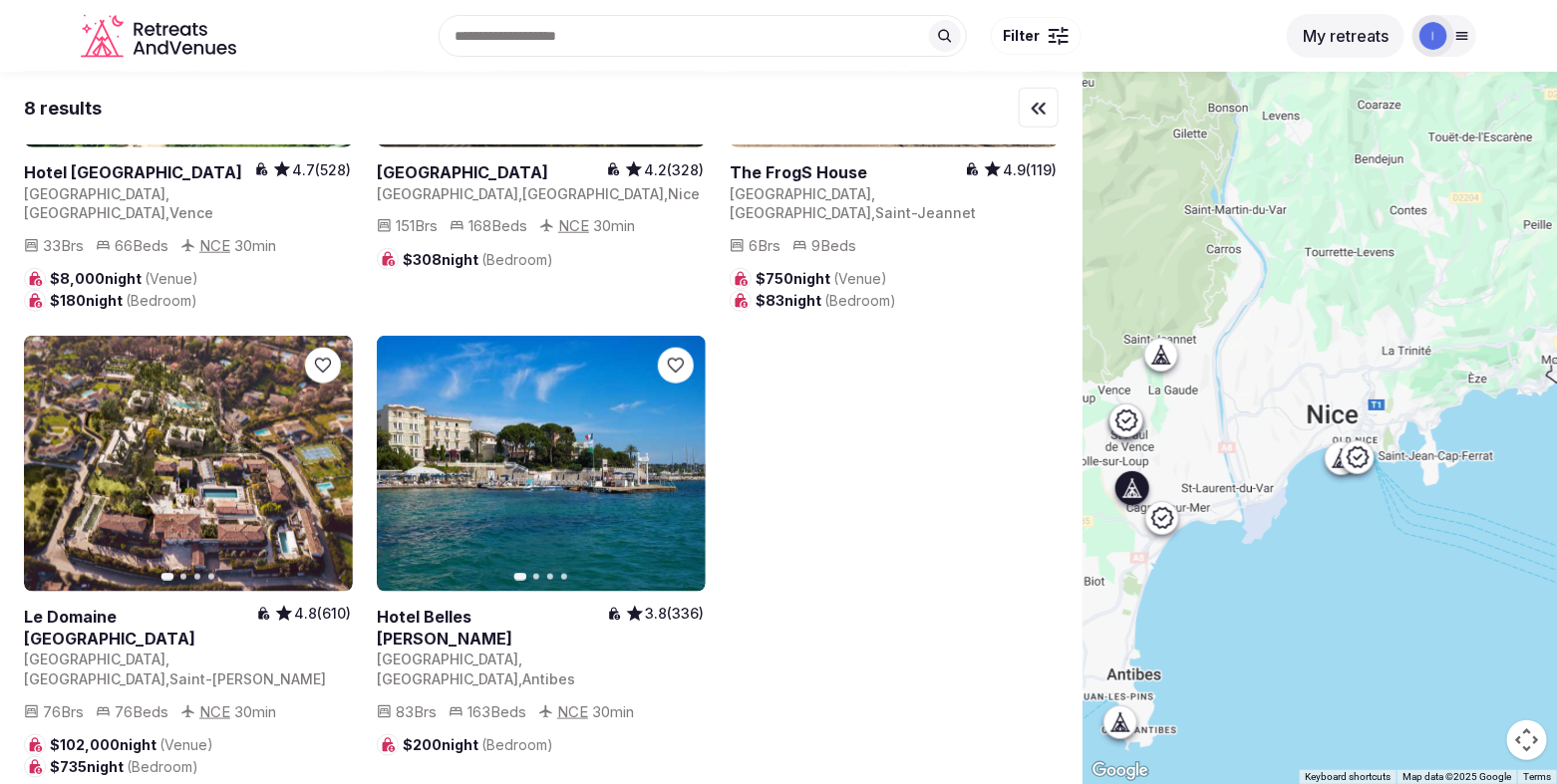 click at bounding box center (140, 628) 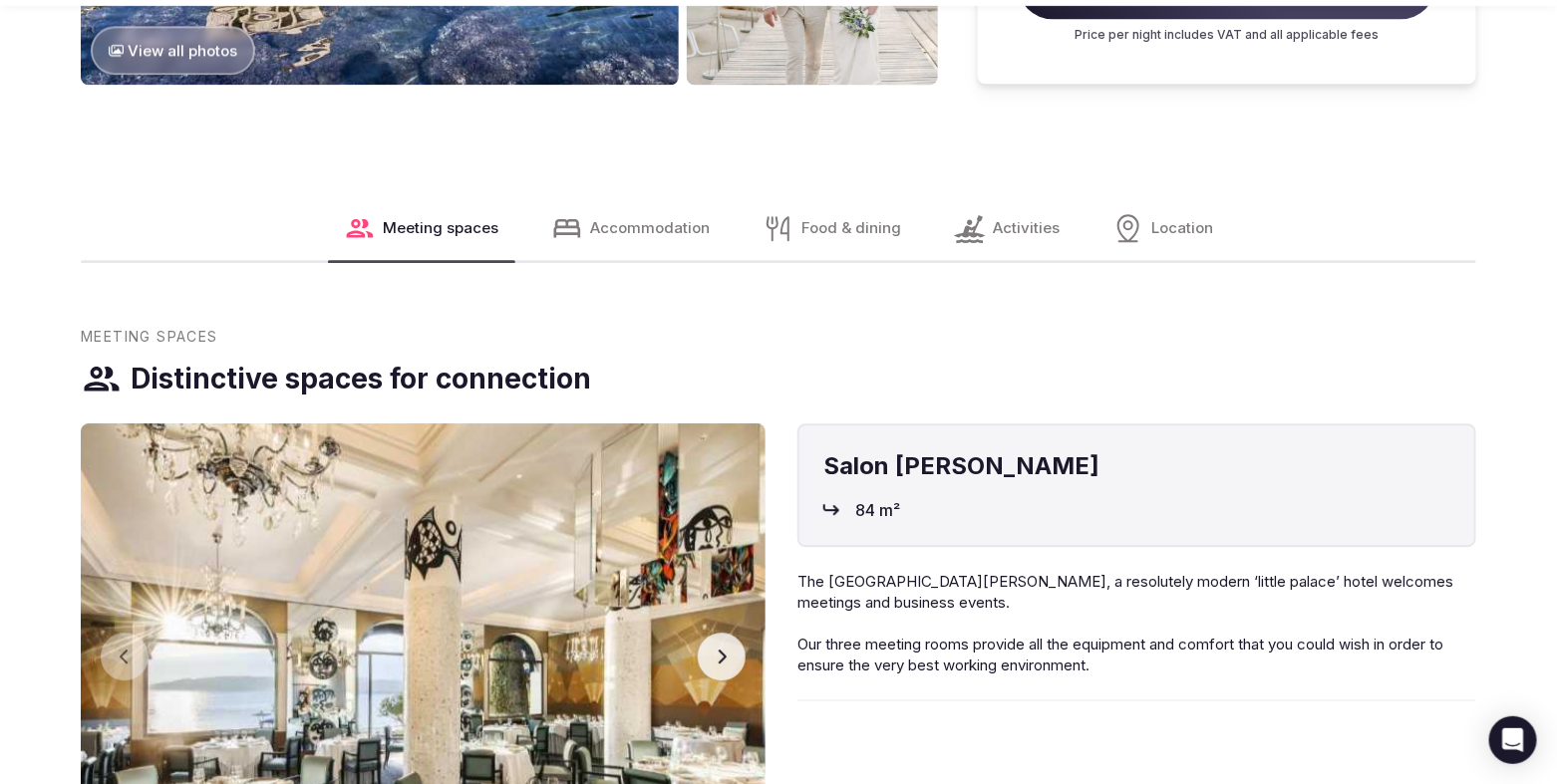 scroll, scrollTop: 0, scrollLeft: 0, axis: both 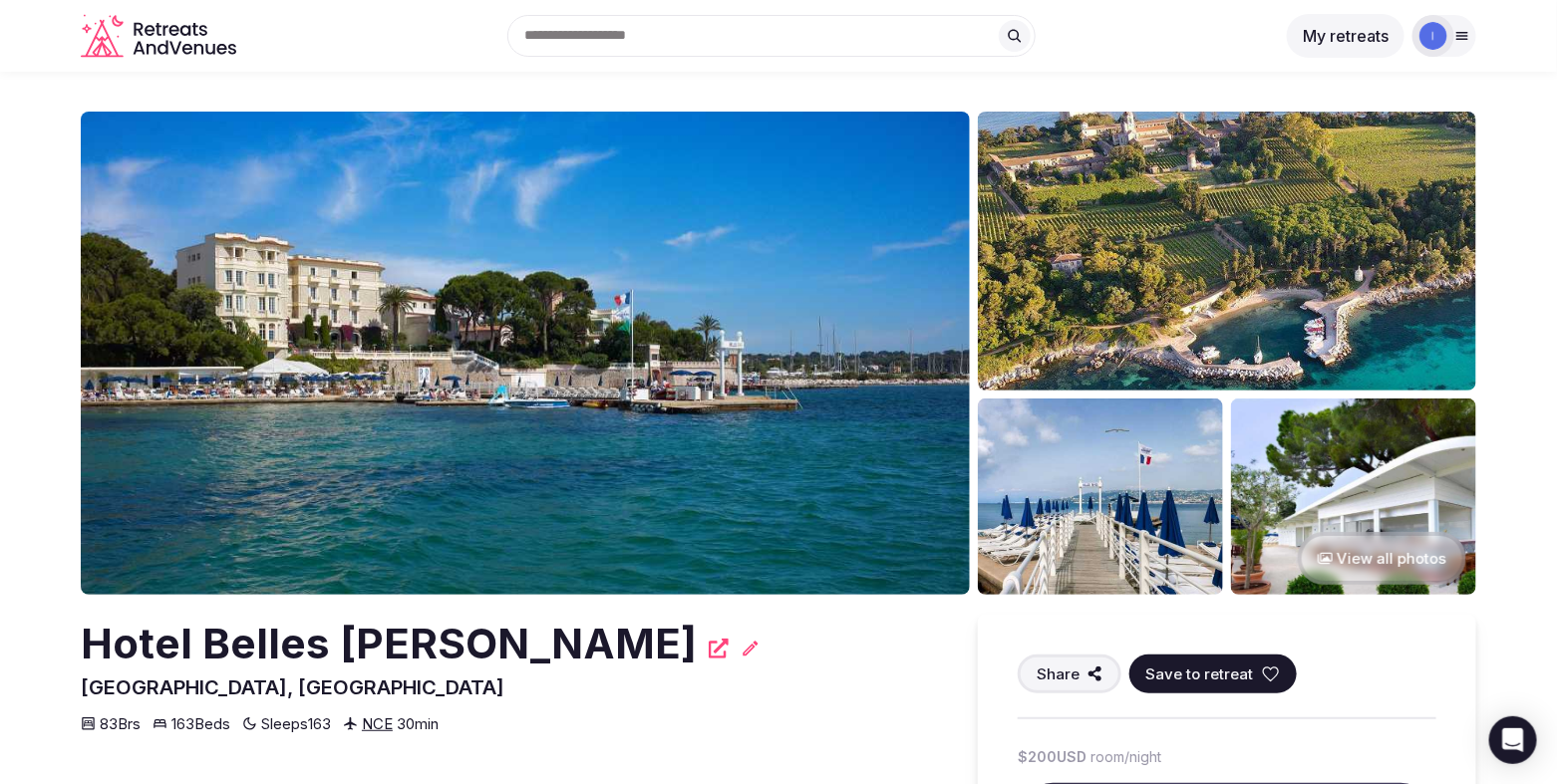 click on "Save to retreat" at bounding box center [1199, 673] 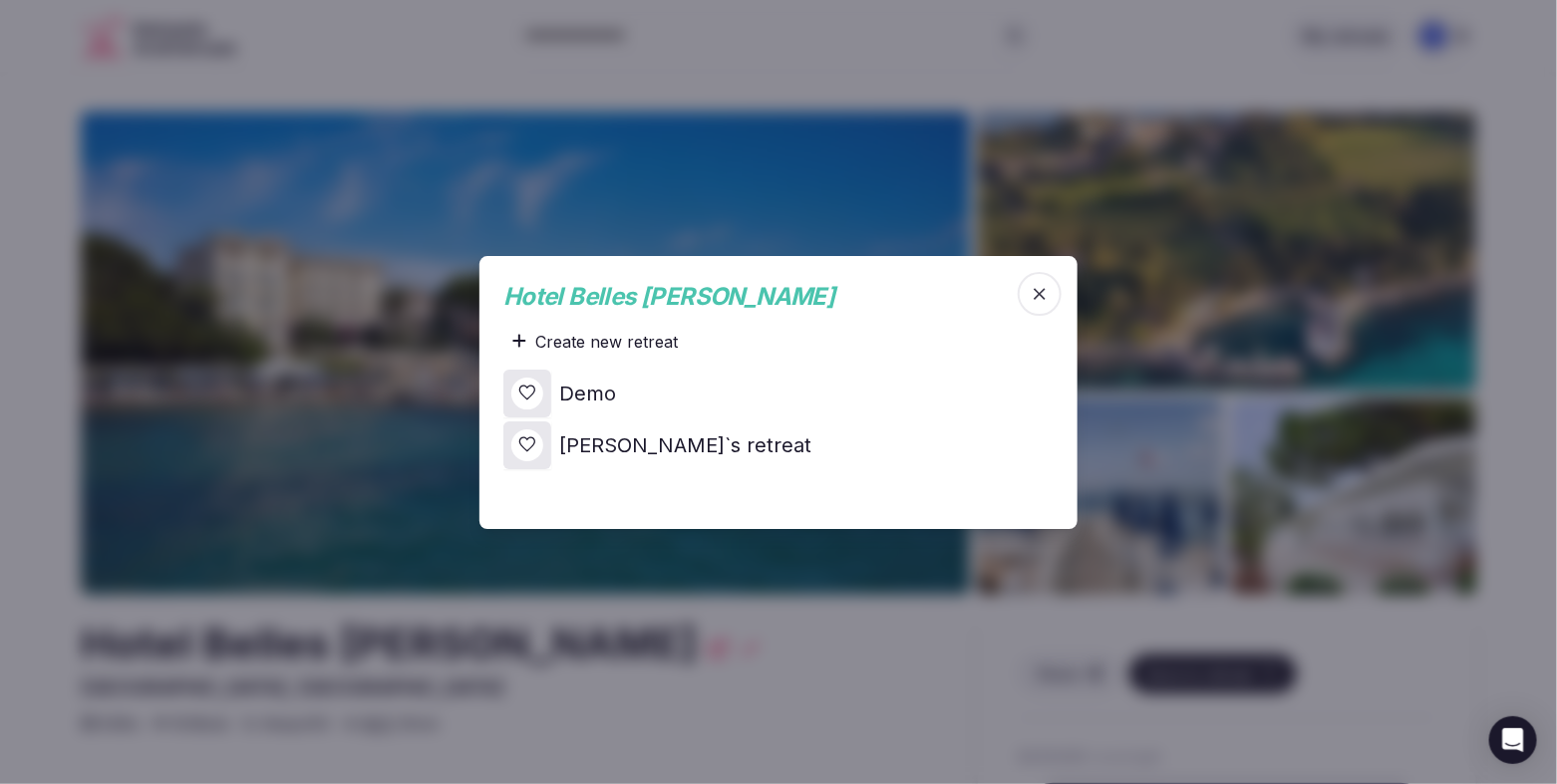 click on "Demo" at bounding box center [587, 392] 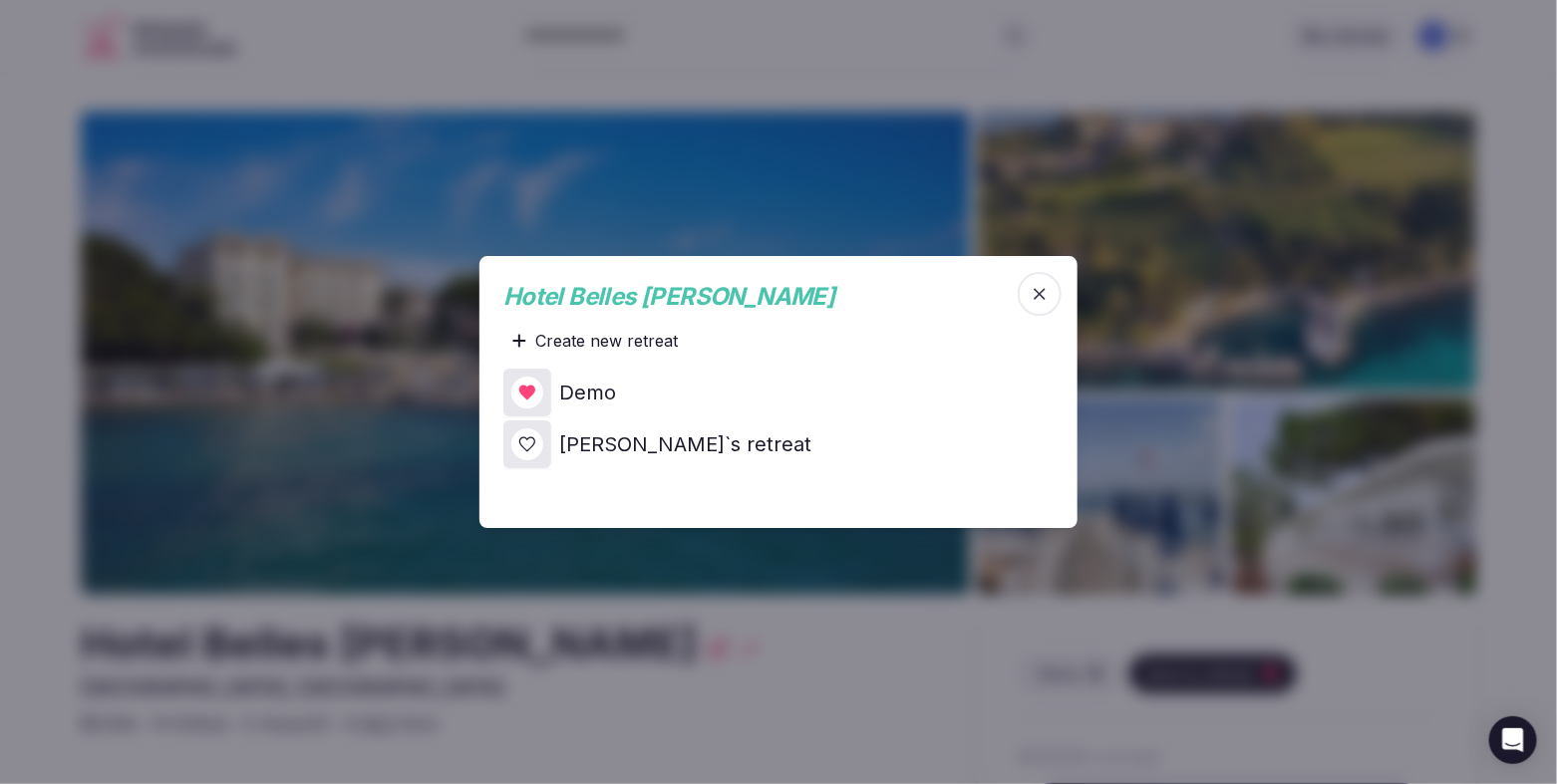 click 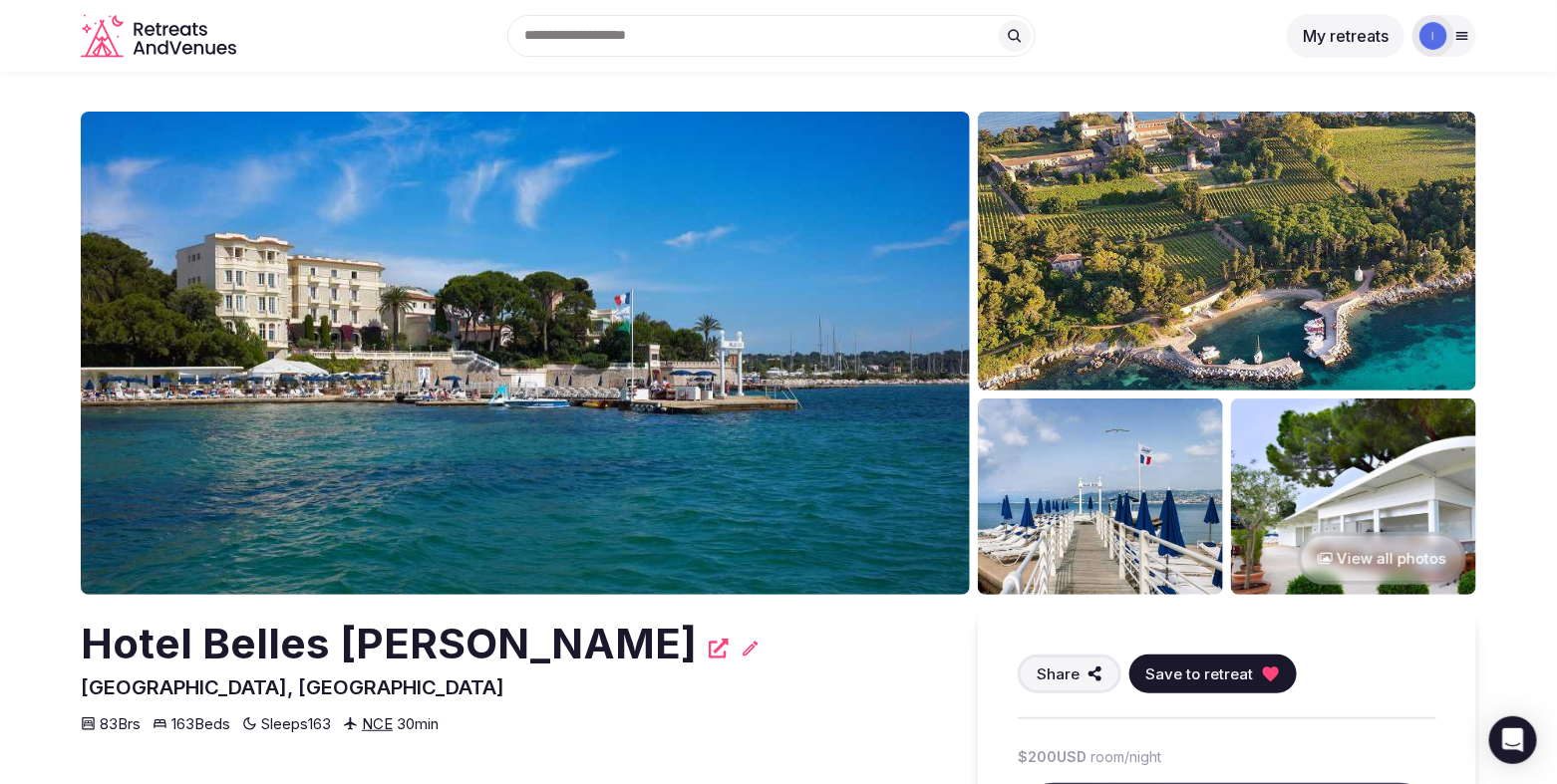 scroll, scrollTop: 102, scrollLeft: 0, axis: vertical 